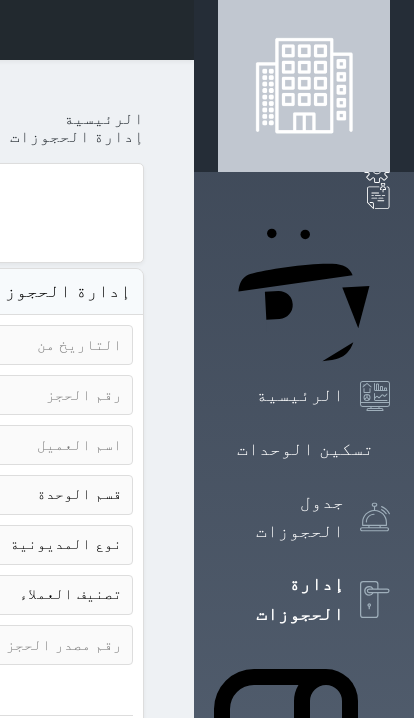 select on "open_all" 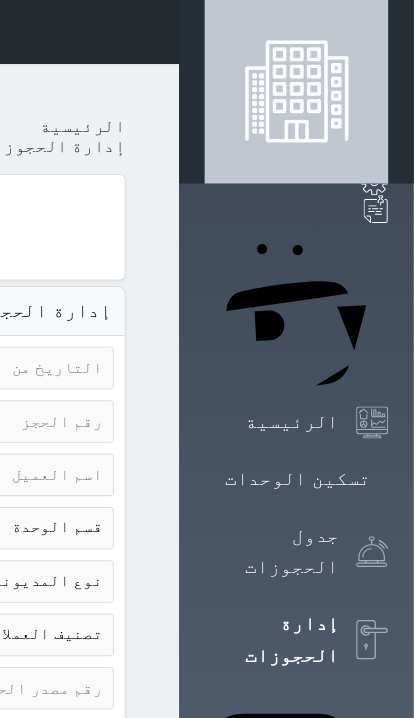 click at bounding box center (170, 30) 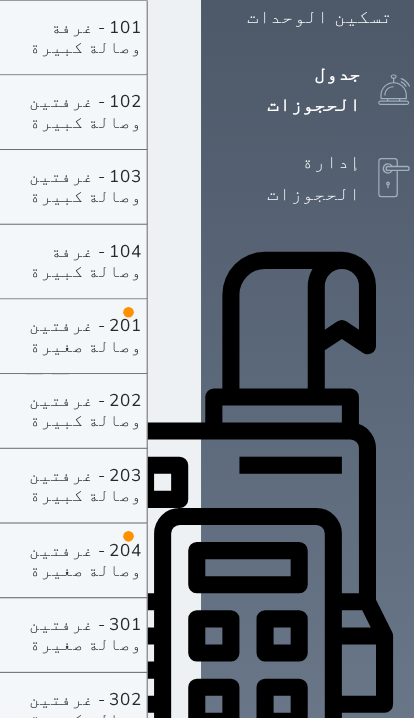 scroll, scrollTop: 436, scrollLeft: 0, axis: vertical 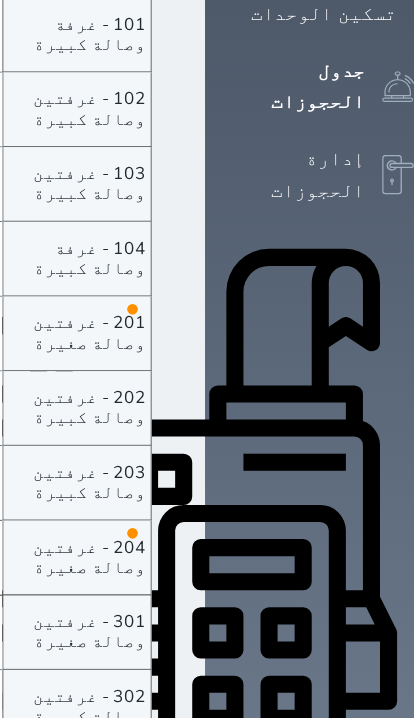 click on "[PRICE] [DAY] - [DATE]" at bounding box center [-66, 522] 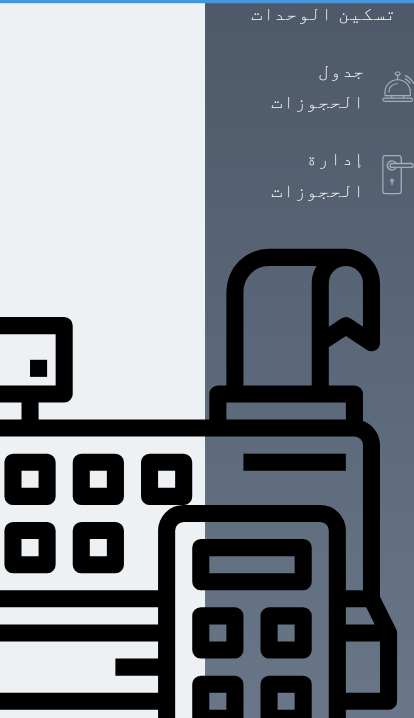 scroll, scrollTop: 0, scrollLeft: 0, axis: both 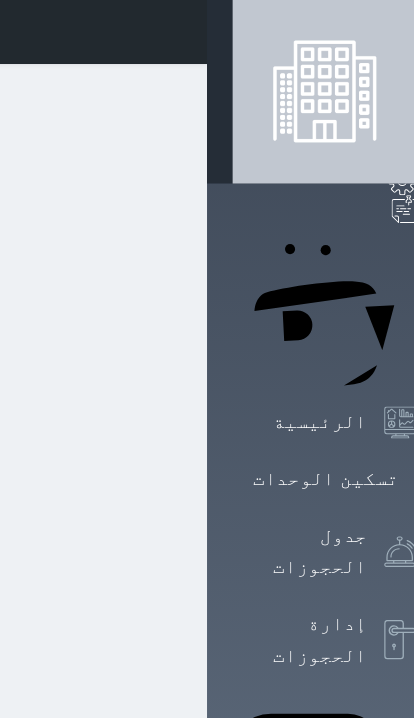 select on "1" 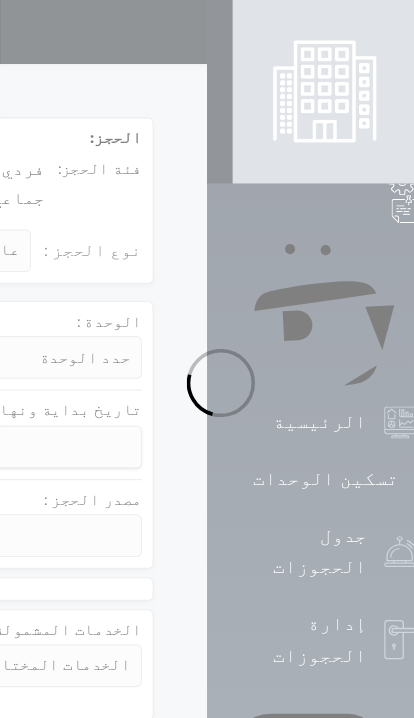 select 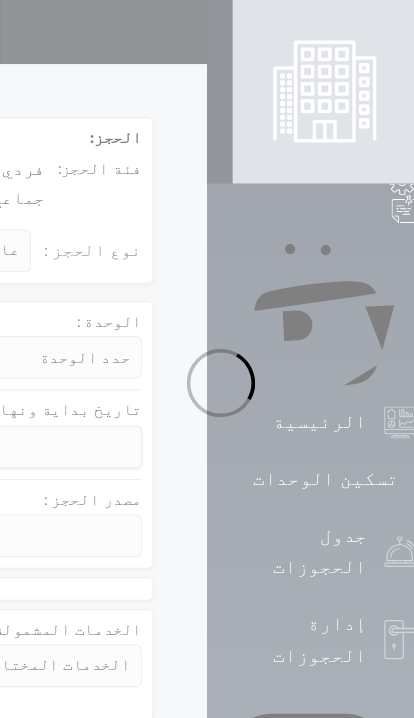 select 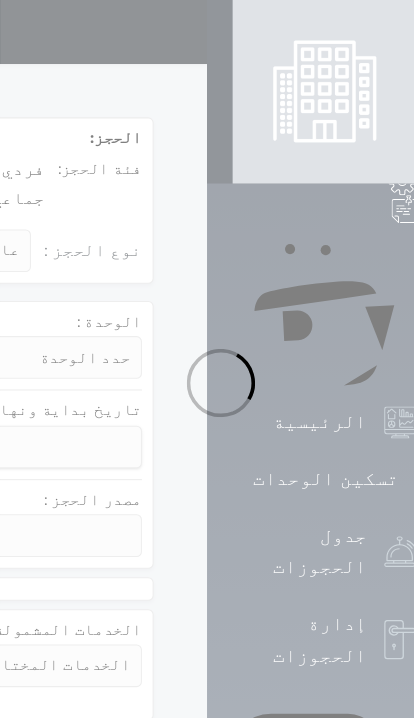 select 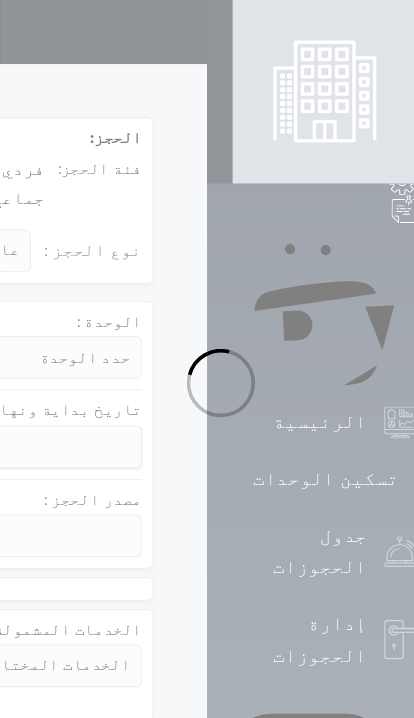 select 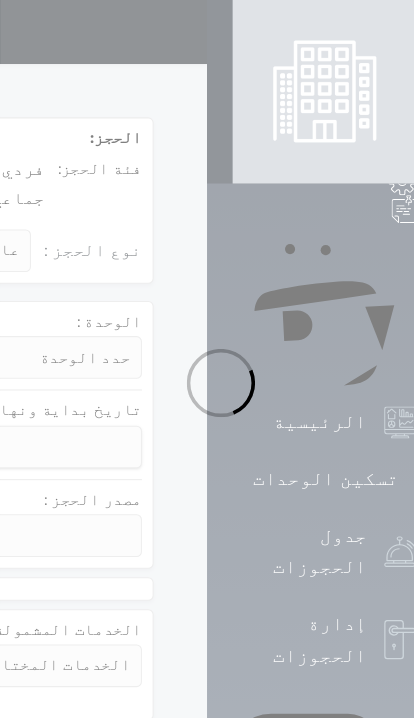 select 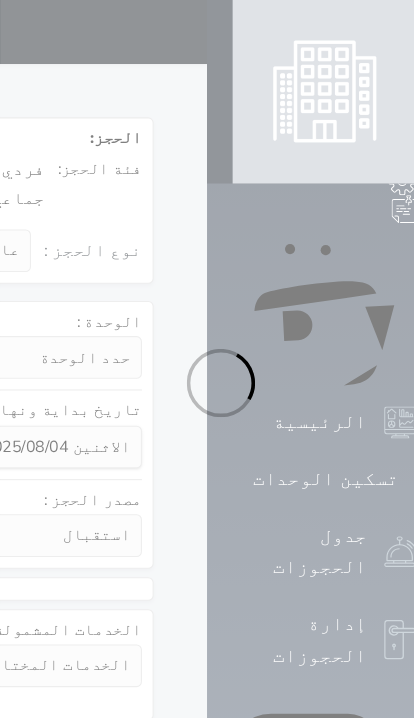 select 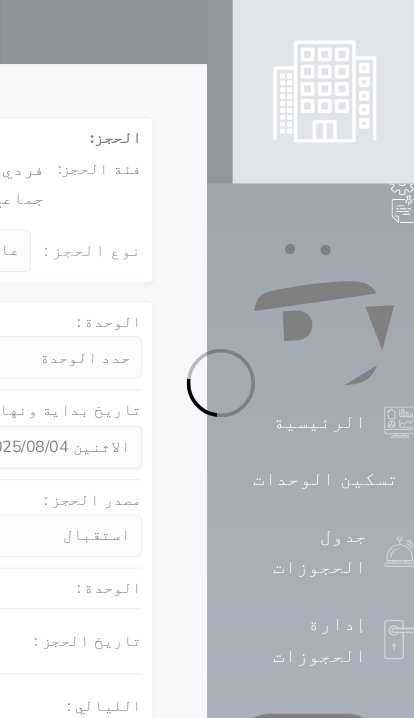 select on "1" 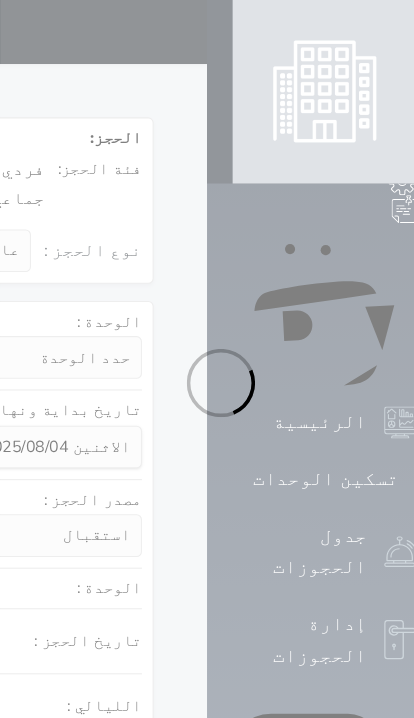 select on "113" 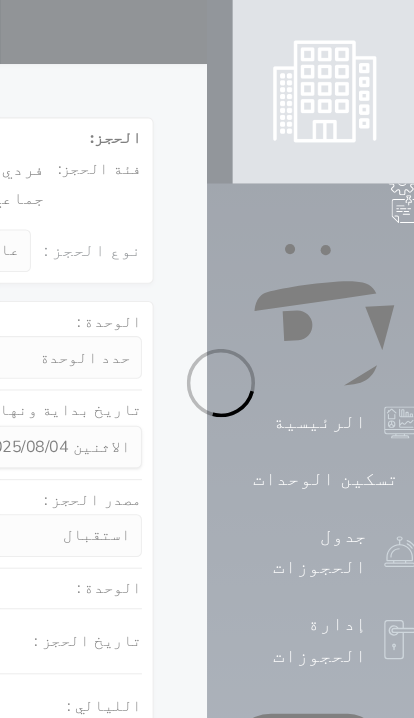 select on "1" 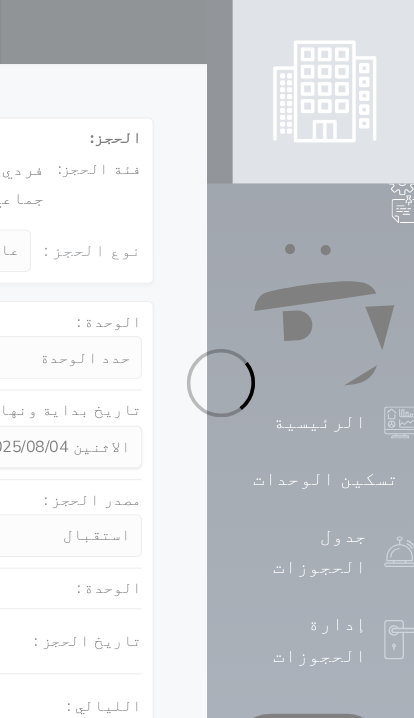 select 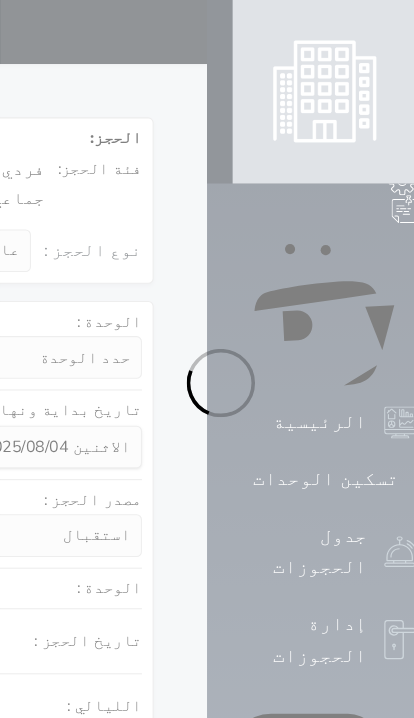 select on "7" 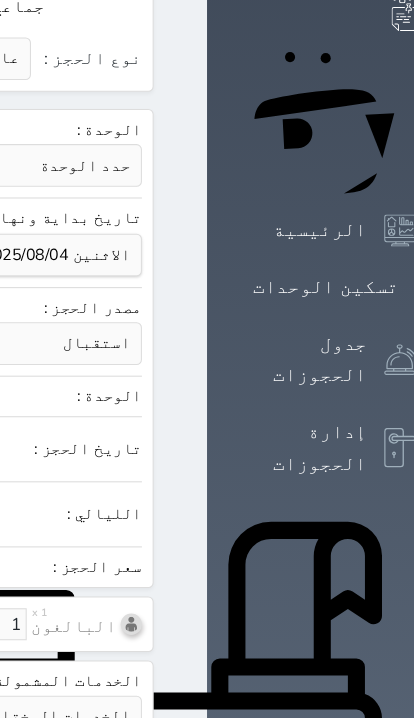 select 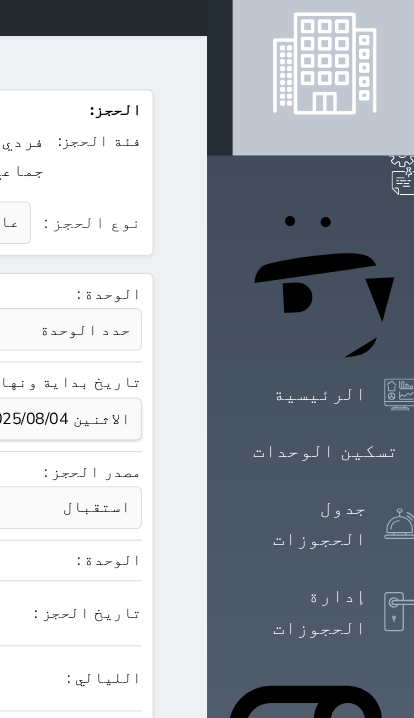 scroll, scrollTop: 47, scrollLeft: 0, axis: vertical 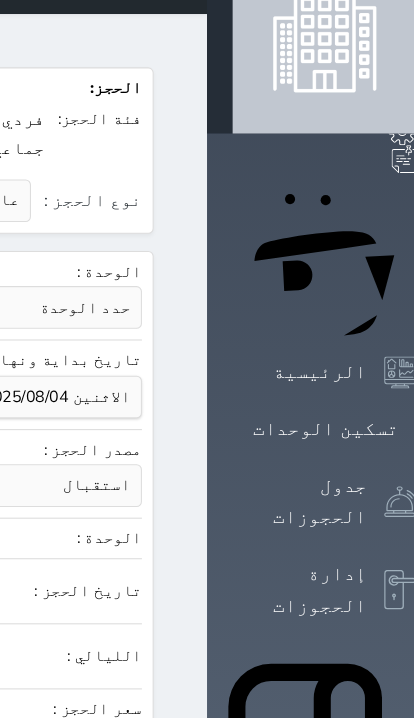 click at bounding box center (-117, 605) 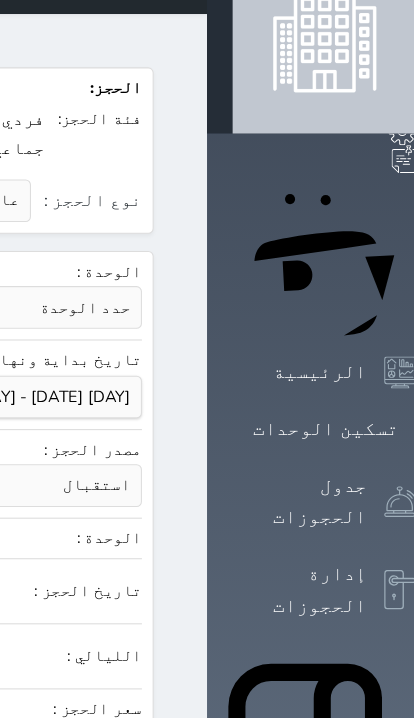 select on "1" 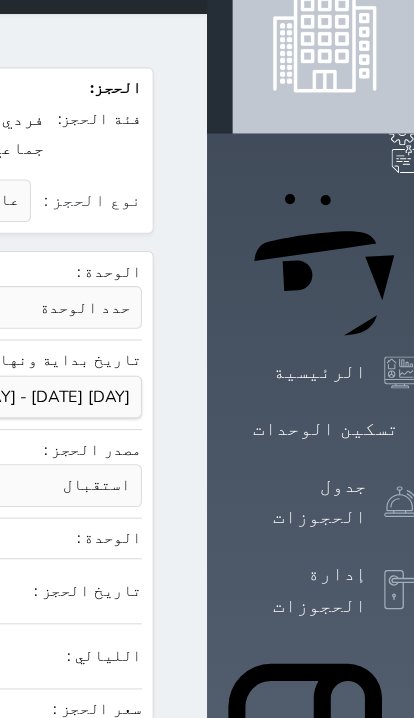 select 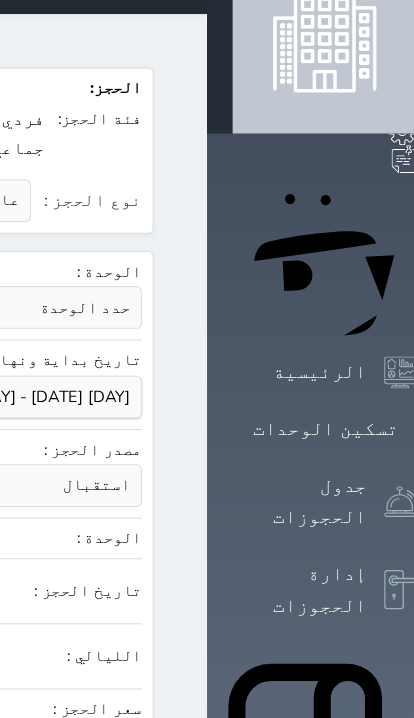 select on "1" 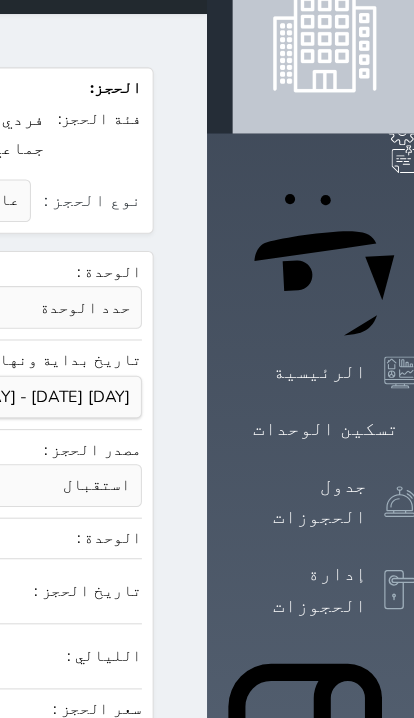 select 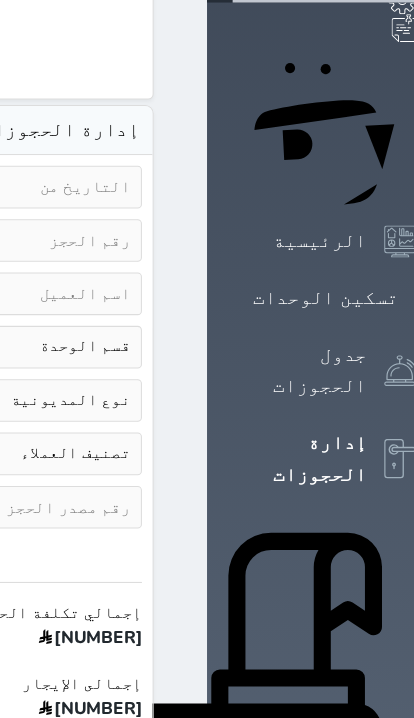 scroll, scrollTop: 0, scrollLeft: 0, axis: both 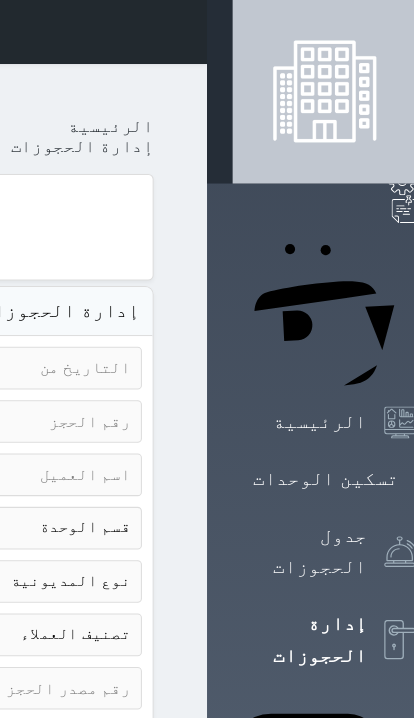 click on "حالة الحجز
الحجوزات المفتوحة (الكل)
الحجوزات المغلقة (الكل)
الحجوزات المفتوحة (مسجل دخول)
الحجوزات المغلقة (تسجيل مغادرة)
الحجوزات لم تسجل دخول
الحجوزات المؤكدة (الكل)
الحجوزات الملغية
الحجوزات المنتهية مهلة دفعها
حجوزات بانتظار الدفع" at bounding box center [-576, 395] 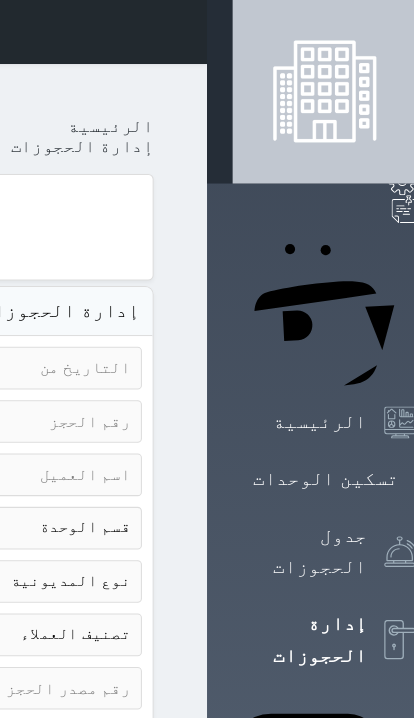 select on "checked_out" 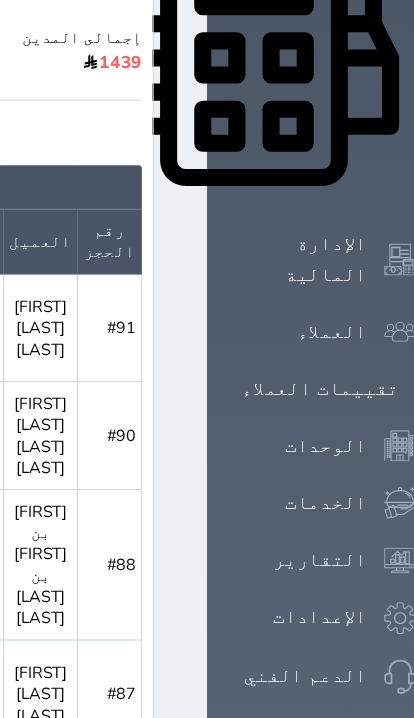scroll, scrollTop: 948, scrollLeft: 0, axis: vertical 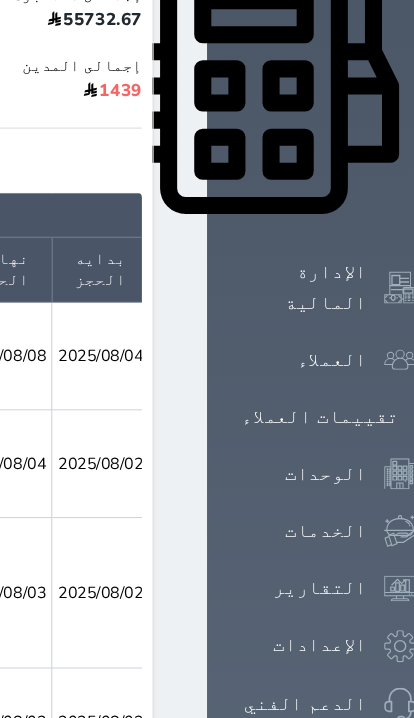 click 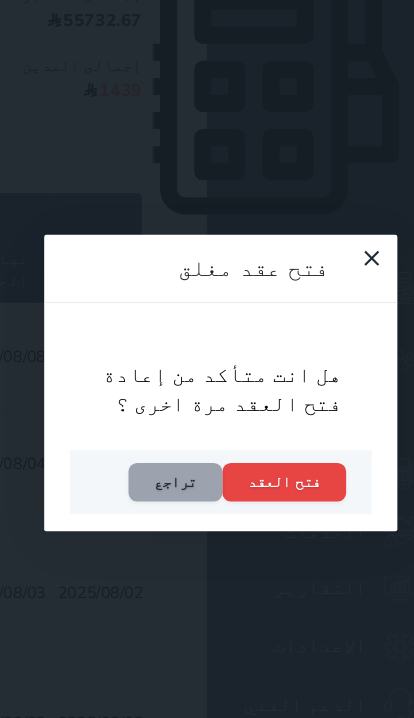 click on "تراجع" at bounding box center (165, 452) 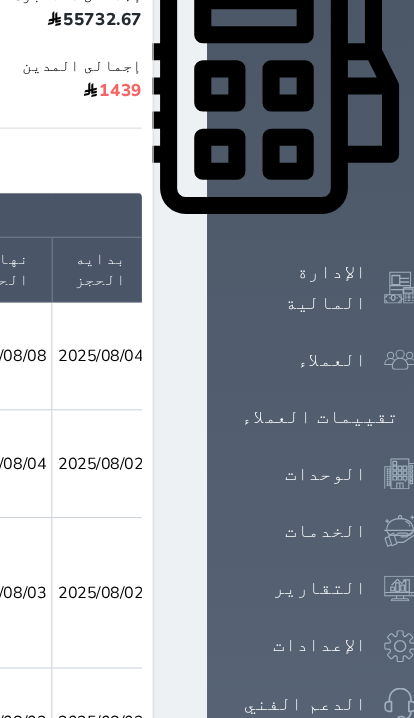 scroll, scrollTop: 0, scrollLeft: -879, axis: horizontal 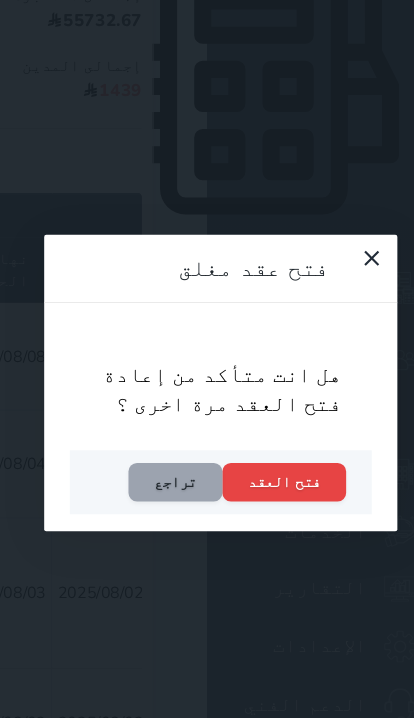 click on "فتح العقد" at bounding box center [267, 452] 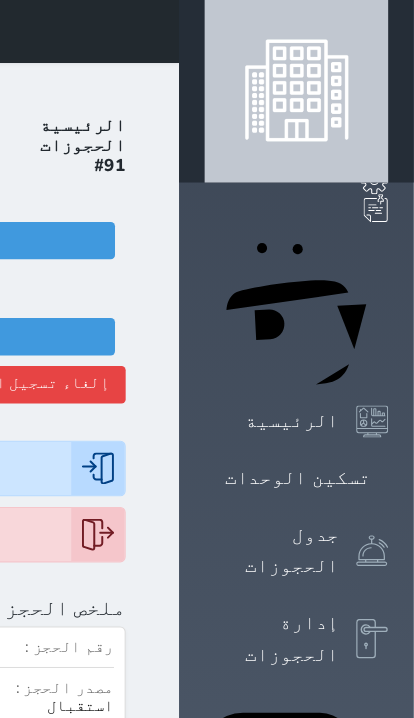 scroll, scrollTop: 2, scrollLeft: 0, axis: vertical 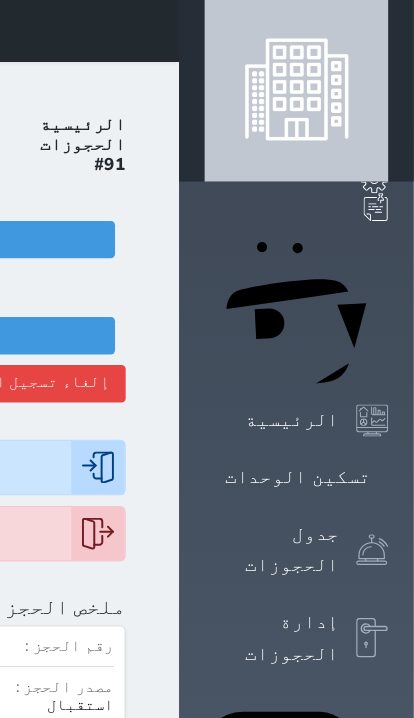 click on "إلغاء تسجيل المغادرة" at bounding box center (44, 359) 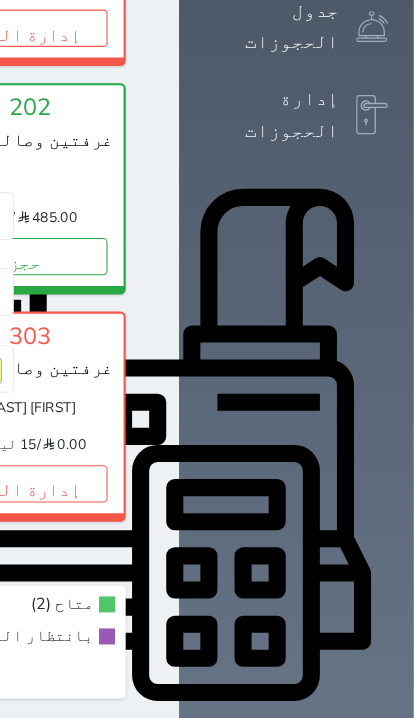 scroll, scrollTop: 492, scrollLeft: 0, axis: vertical 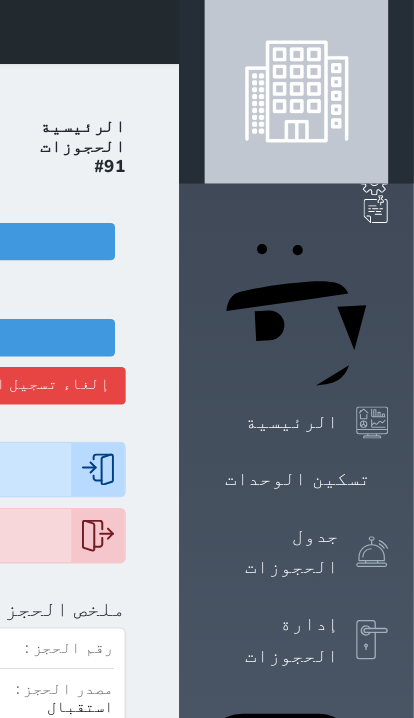 click on "إلغاء تسجيل المغادرة" at bounding box center [44, 361] 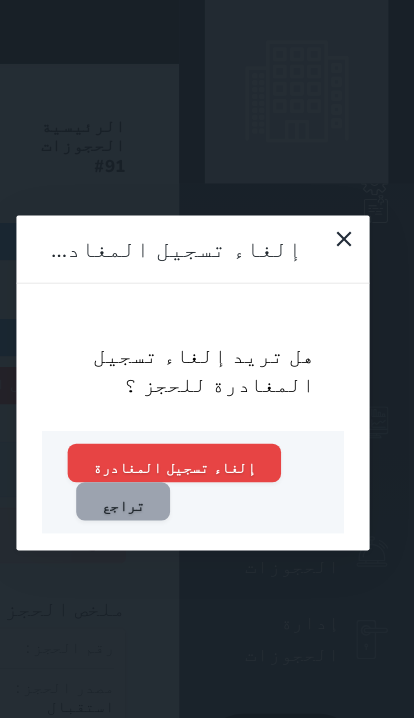 click on "إلغاء تسجيل المغادرة" at bounding box center [189, 434] 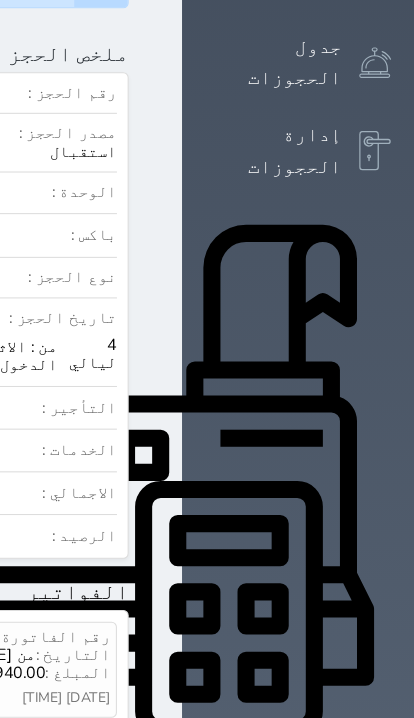 scroll, scrollTop: 456, scrollLeft: 0, axis: vertical 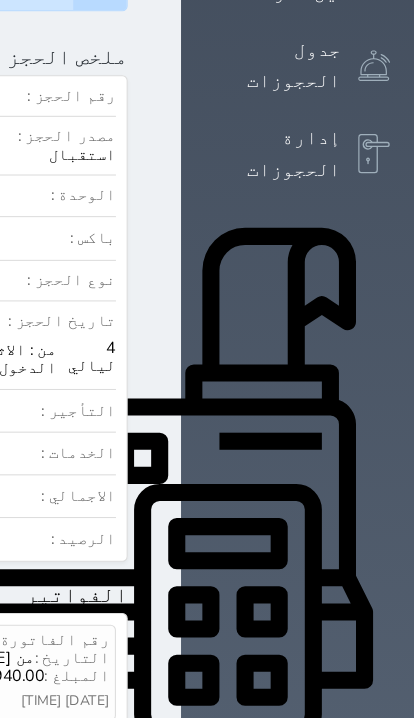 click at bounding box center (170, -426) 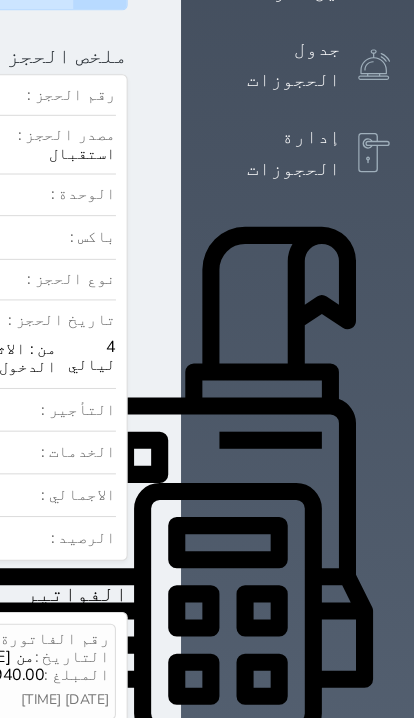 click on "جدول الحجوزات" at bounding box center (281, 61) 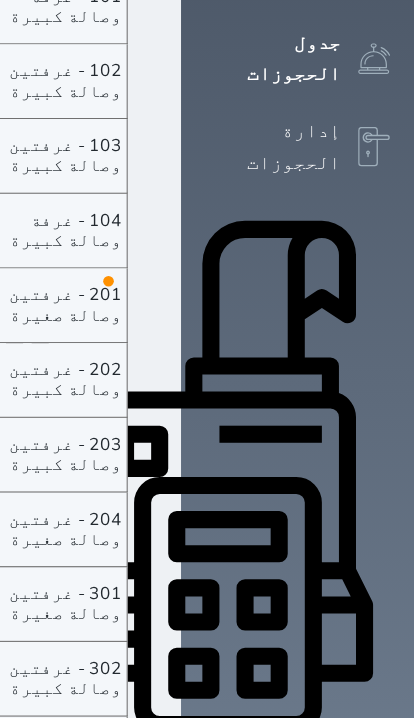 scroll, scrollTop: 458, scrollLeft: 0, axis: vertical 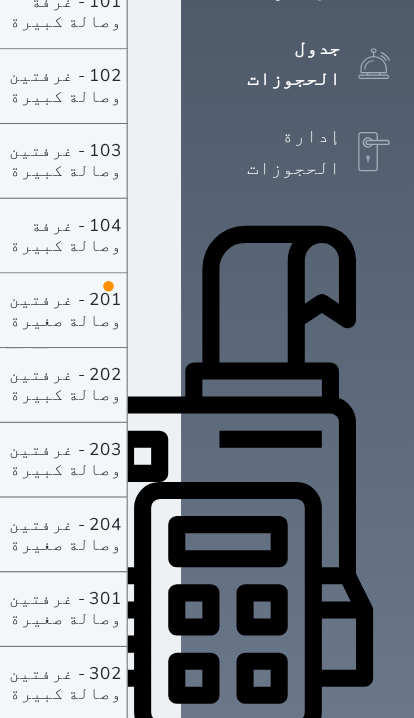 click on "[NAME]
[DAY] - [DATE]" at bounding box center [-379, 291] 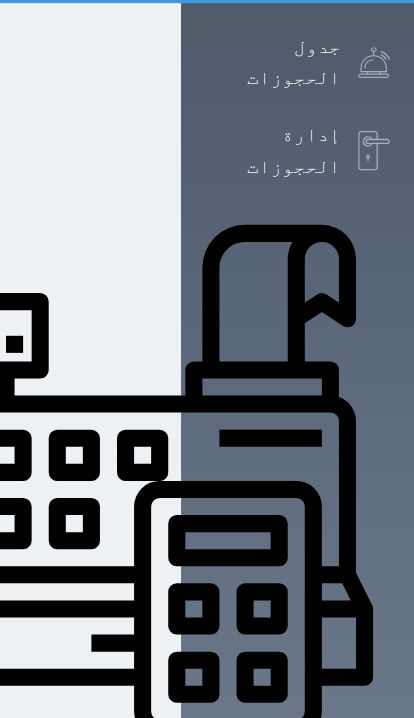 scroll, scrollTop: 1, scrollLeft: 0, axis: vertical 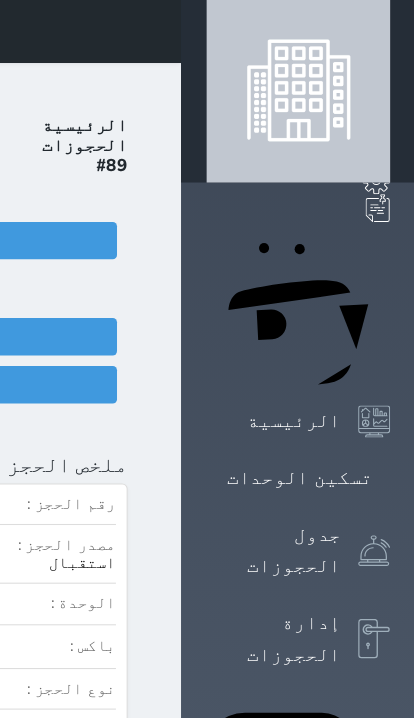 click on "تسجيل دخول" at bounding box center [-96, 360] 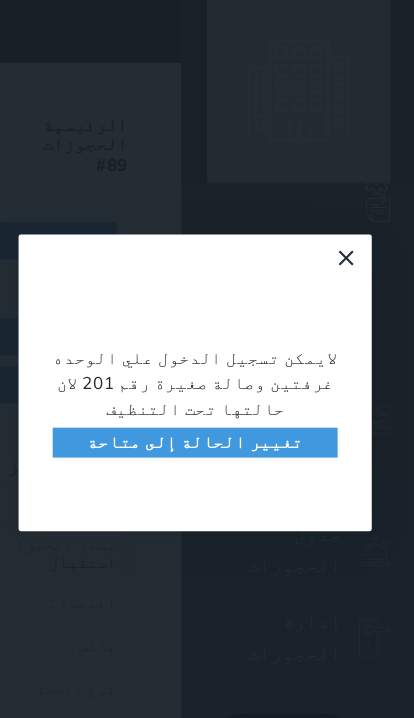 click on "لايمكن  تسجيل الدخول علي الوحده غرفتين وصالة صغيرة رقم 201 لان حالتها تحت التنظيف   تغيير الحالة إلى متاحة" at bounding box center [207, 359] 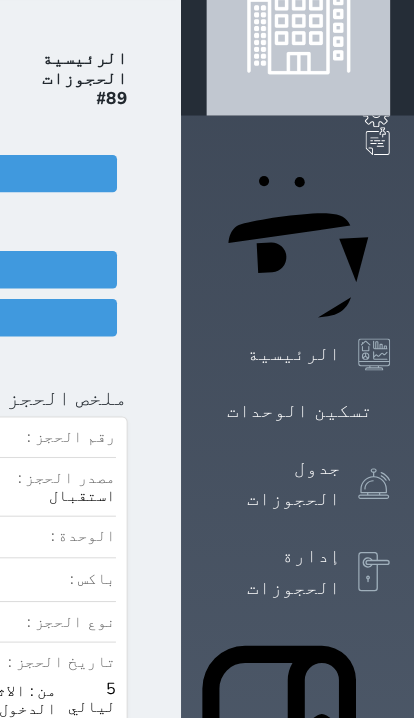 scroll, scrollTop: 64, scrollLeft: 0, axis: vertical 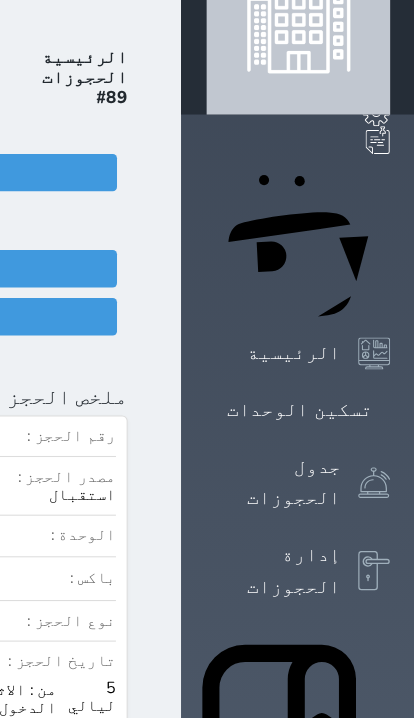 click at bounding box center (170, -34) 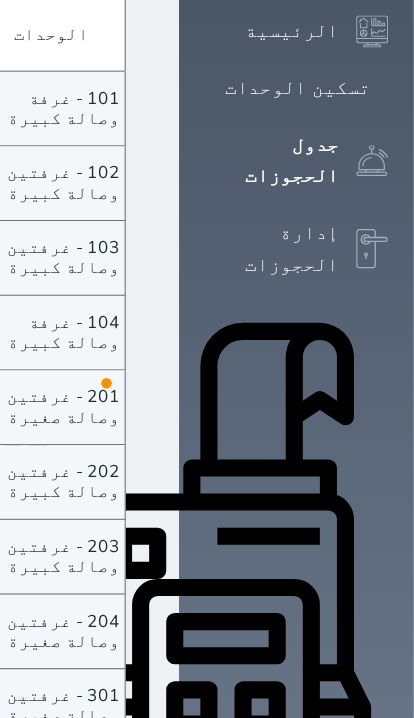 scroll, scrollTop: 366, scrollLeft: 0, axis: vertical 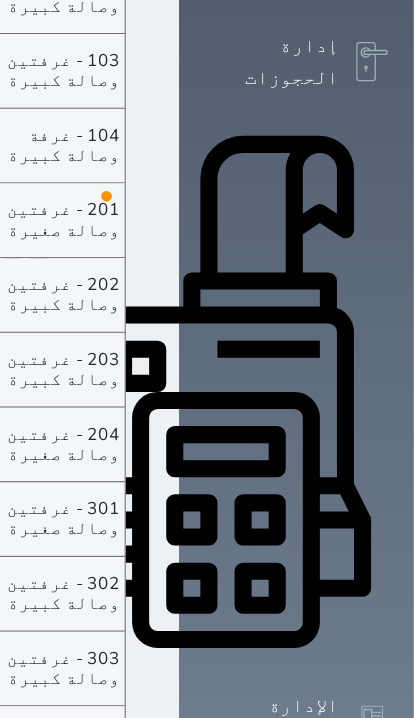 click on "485.00" at bounding box center (-56, 392) 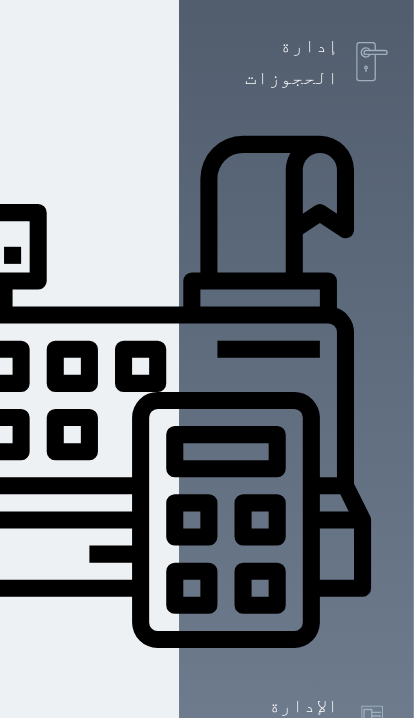 scroll, scrollTop: 0, scrollLeft: 0, axis: both 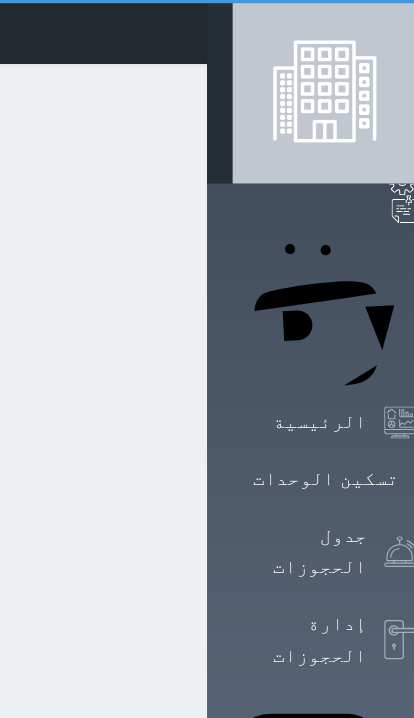 select on "1" 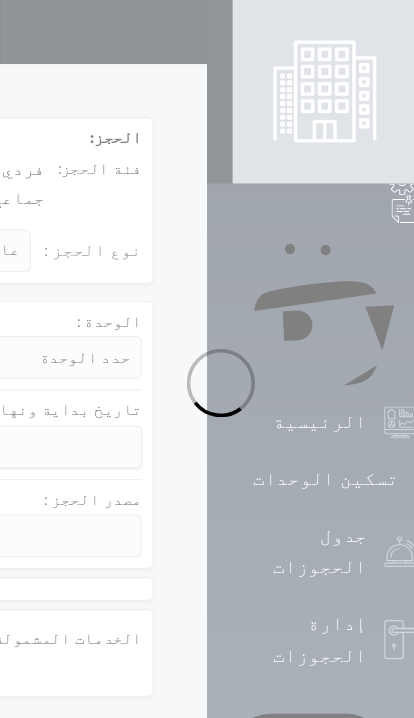 select 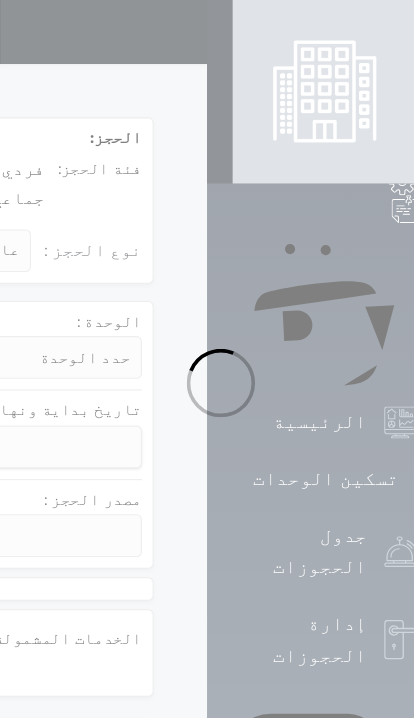 select 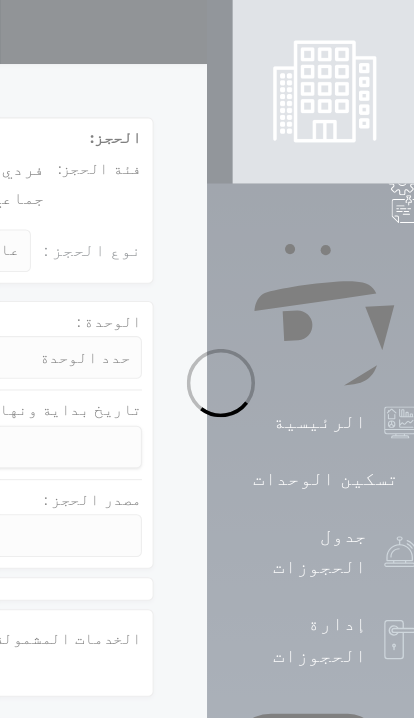 select 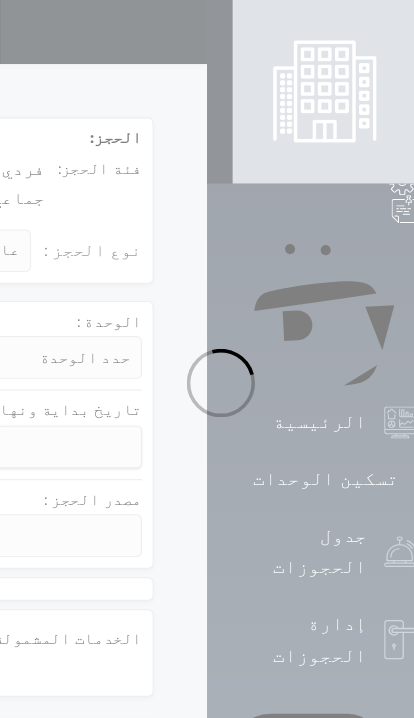 select 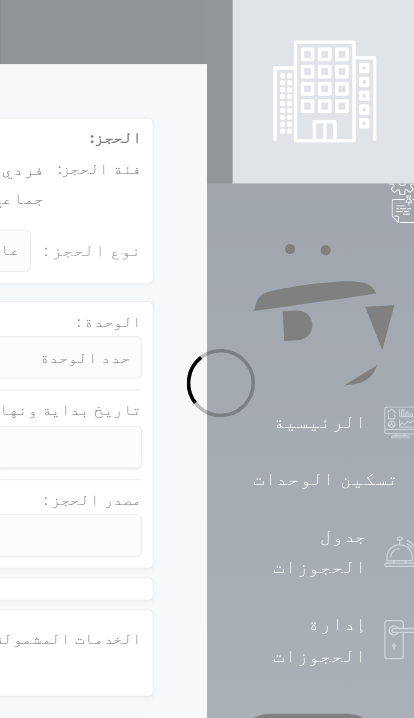select 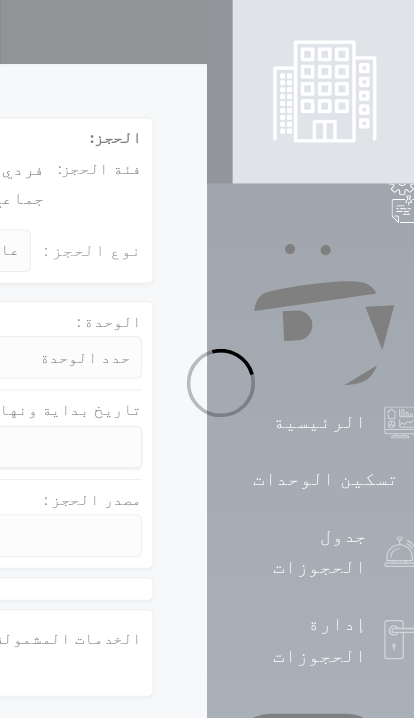 select on "33147" 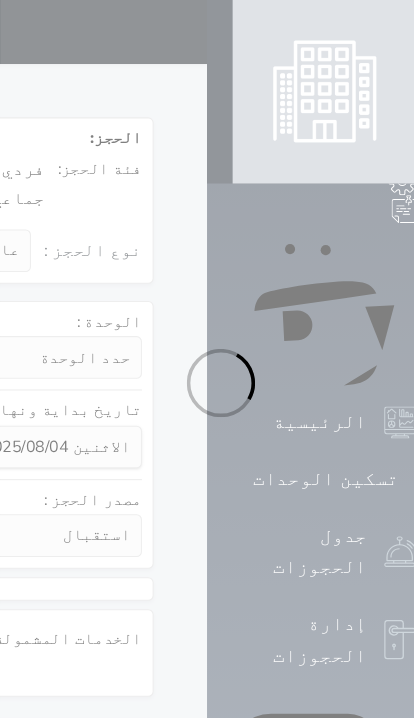 select 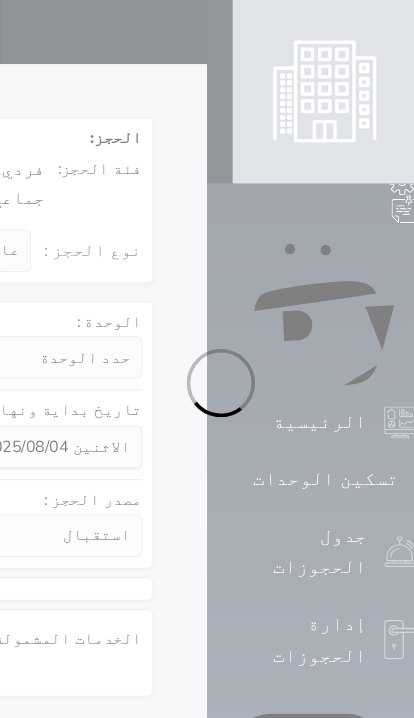 select on "1" 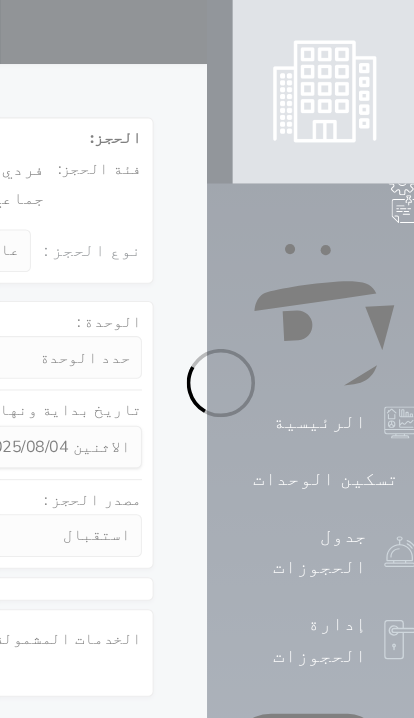 select on "113" 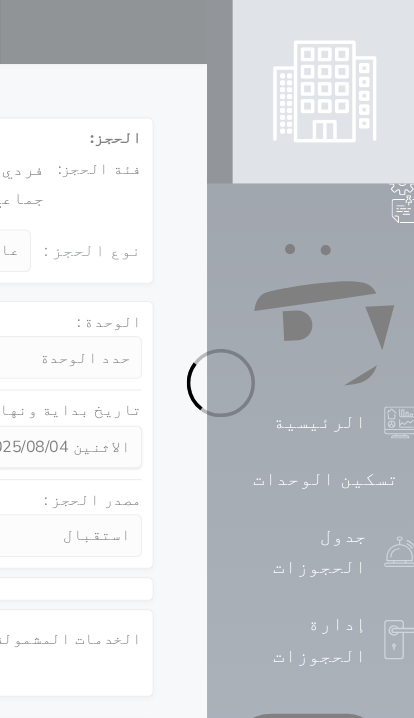 select on "1" 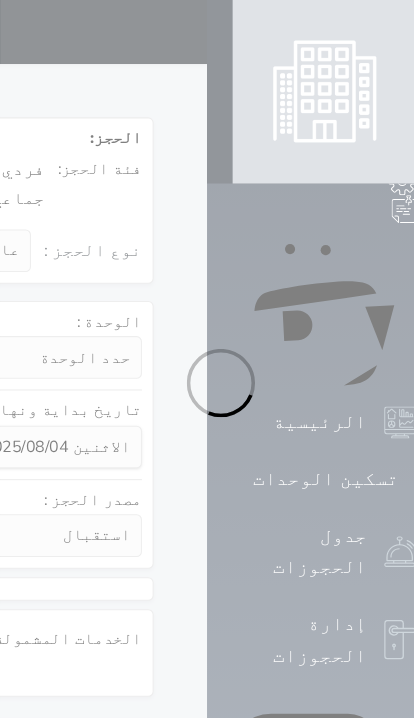 select 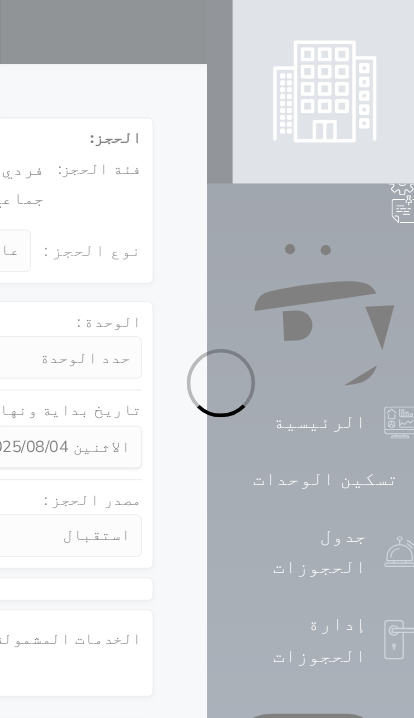 select on "7" 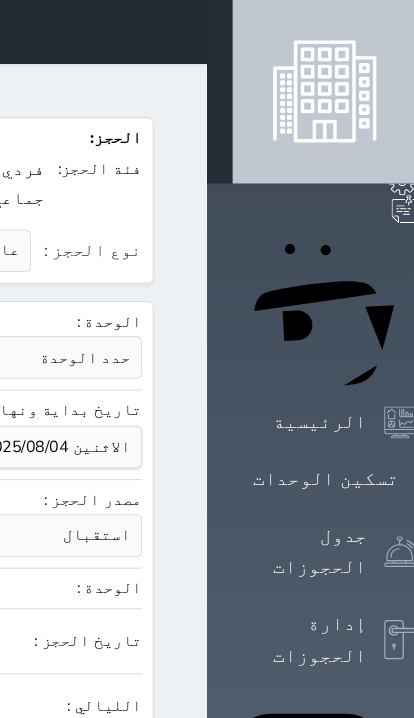 select 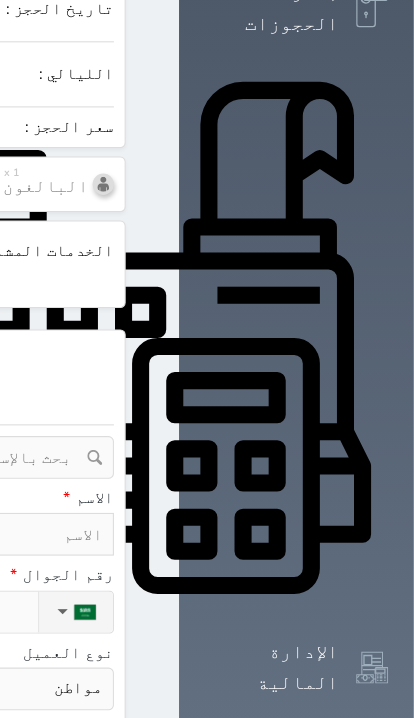 scroll, scrollTop: 595, scrollLeft: 0, axis: vertical 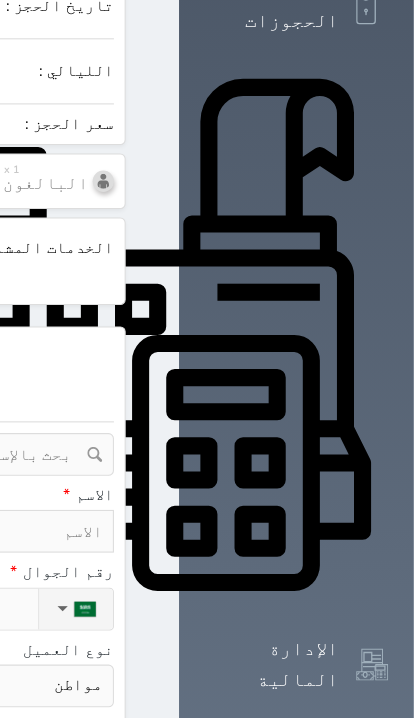 click at bounding box center (-336, 498) 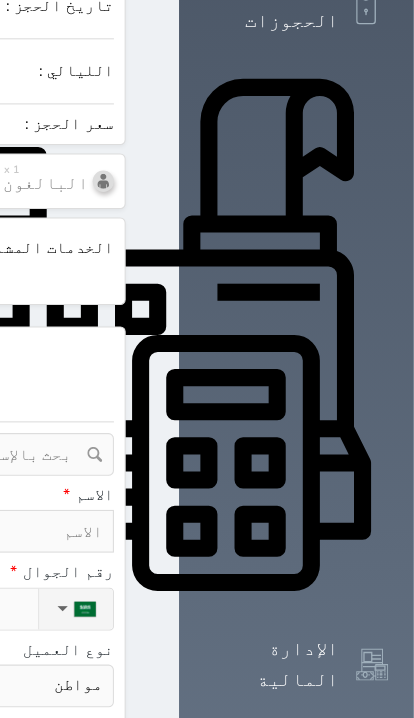 scroll, scrollTop: 594, scrollLeft: 0, axis: vertical 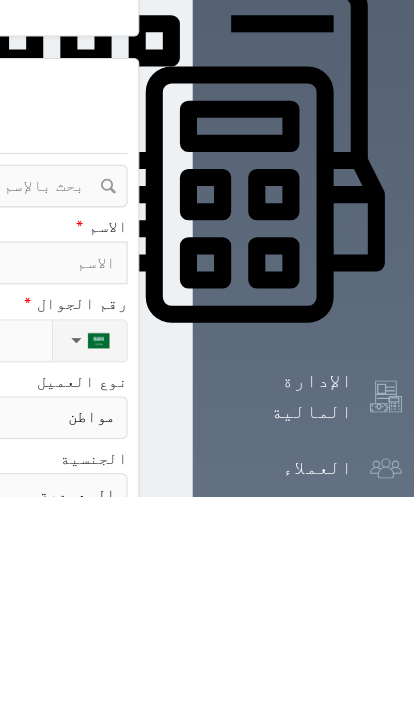 type on "ع" 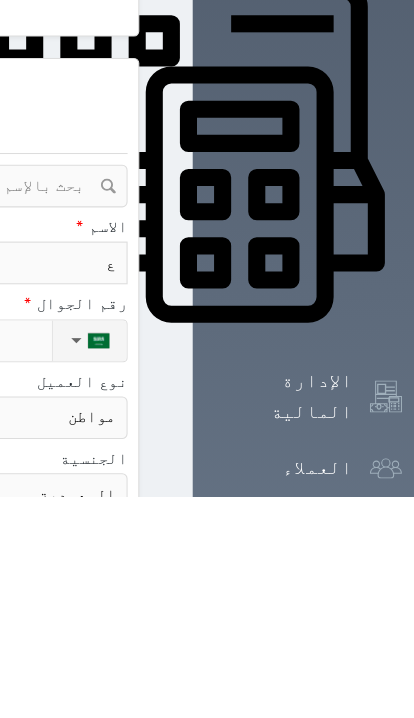 select 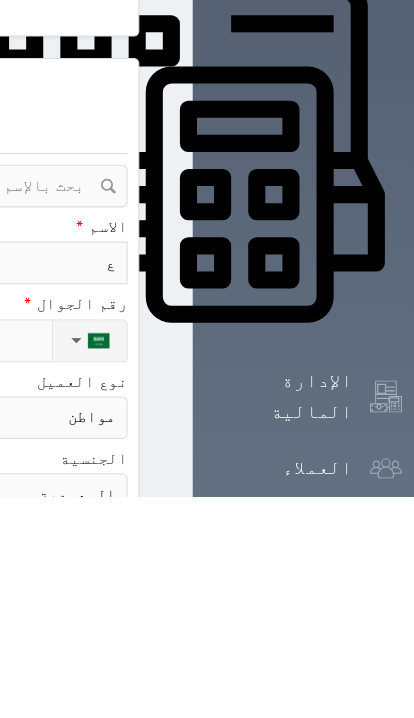 type on "عب" 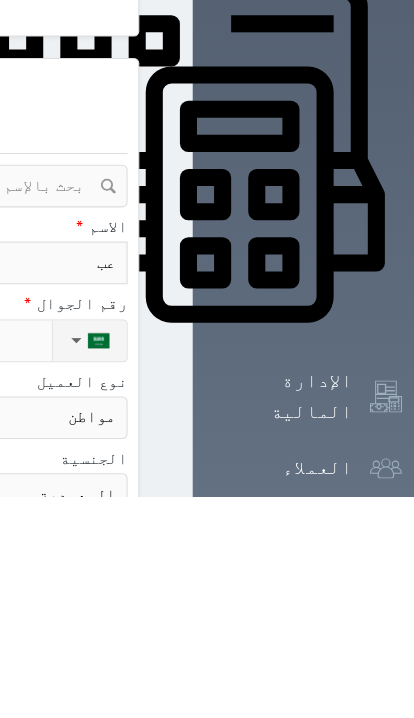 select 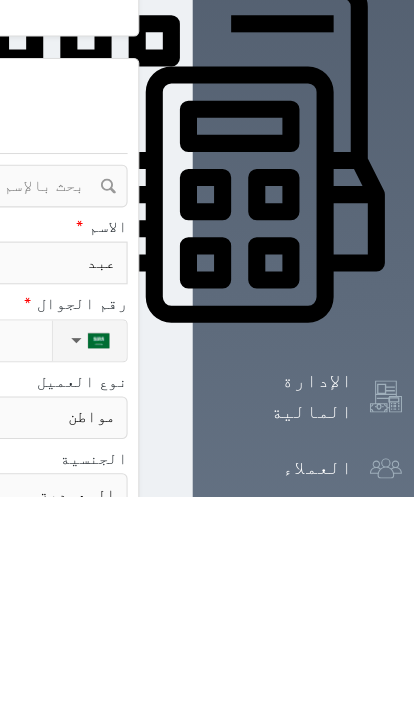 type on "عبدا" 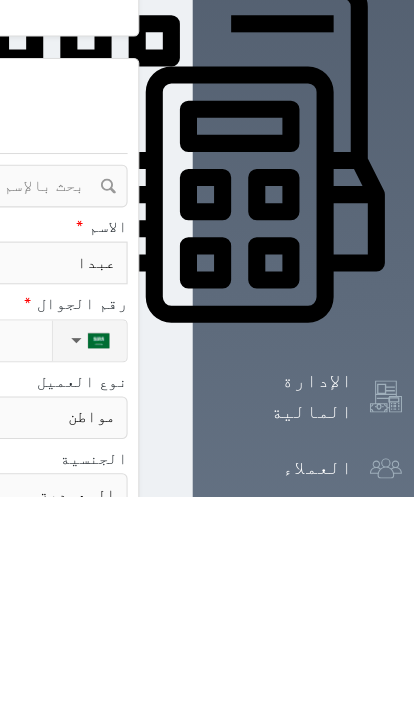 type on "عبدال" 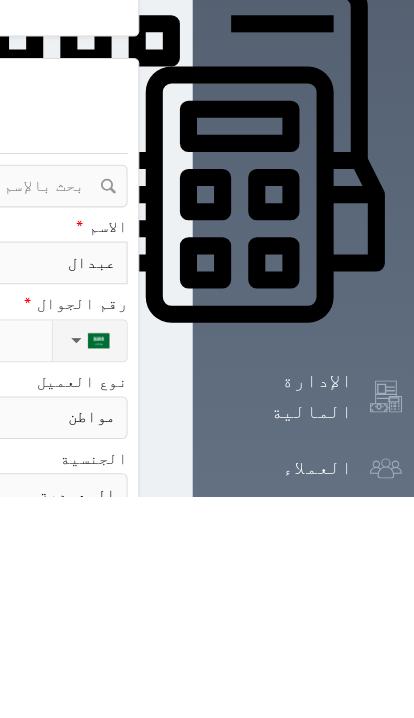 type on "عبدالل" 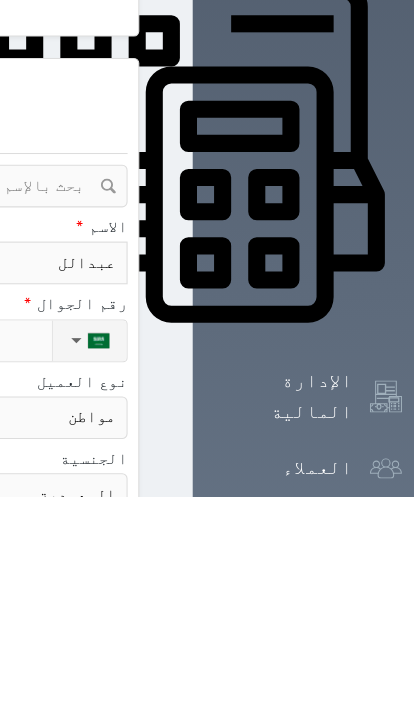 select 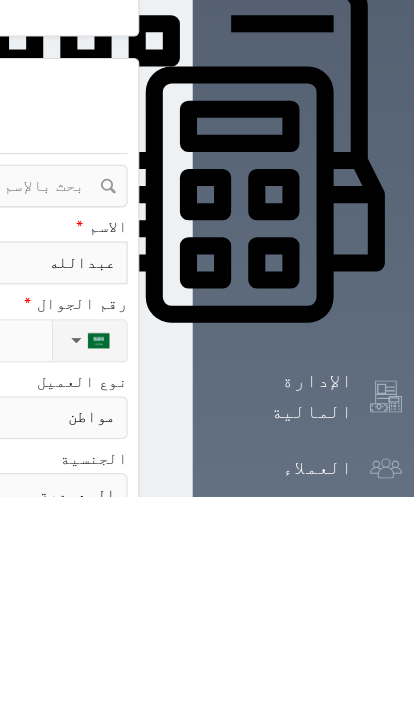 select 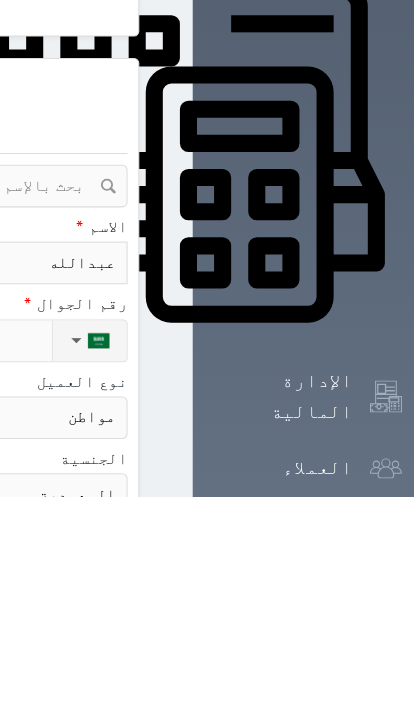 type on "[NAME]" 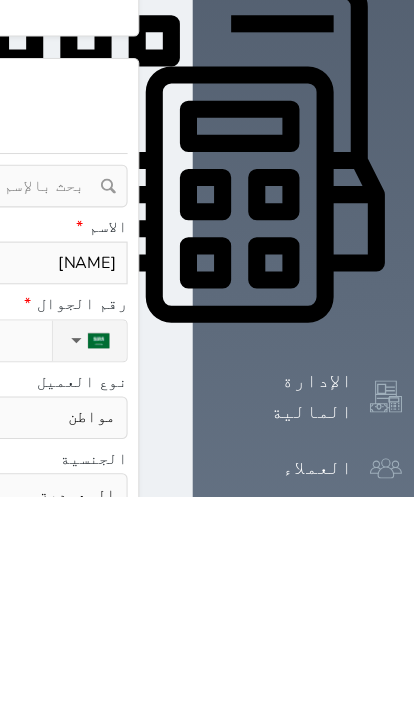 select 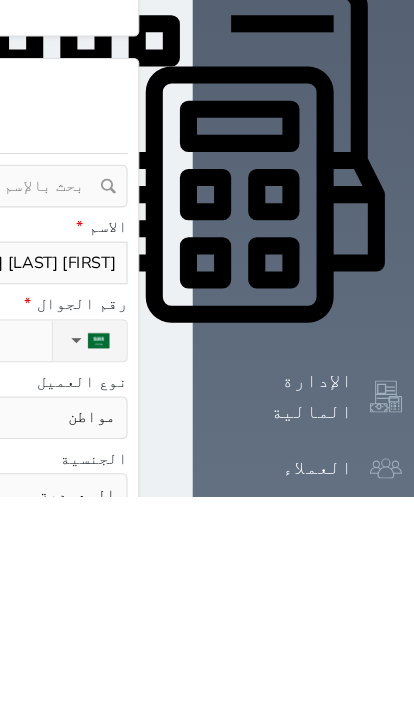 type on "[NAME]" 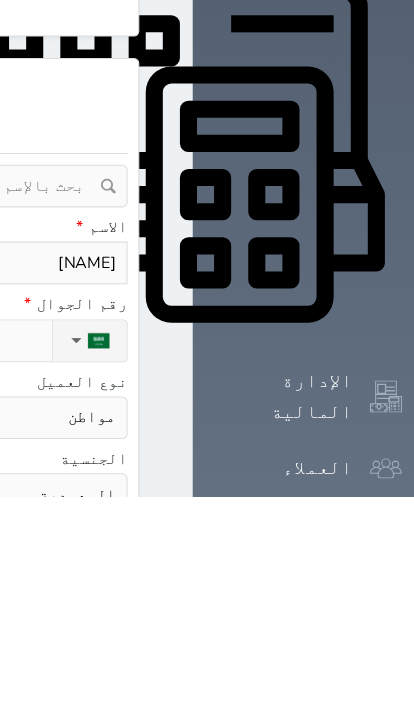 select 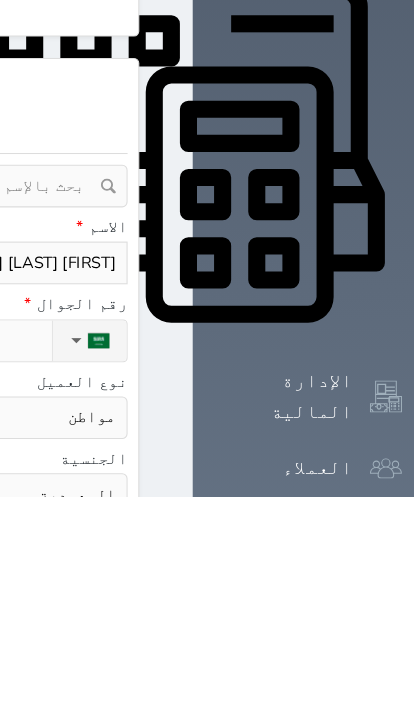 select 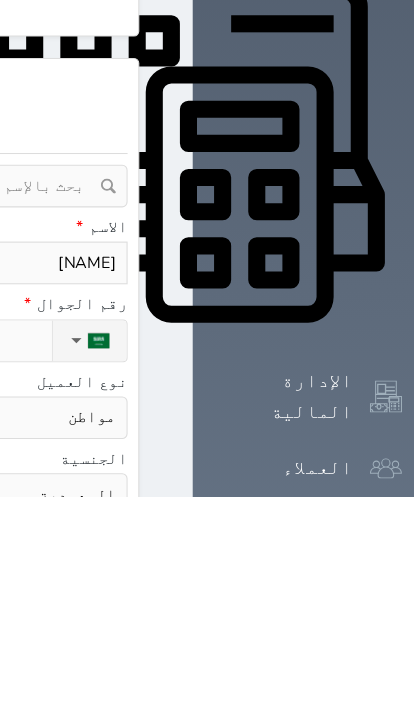 type on "[NAME]" 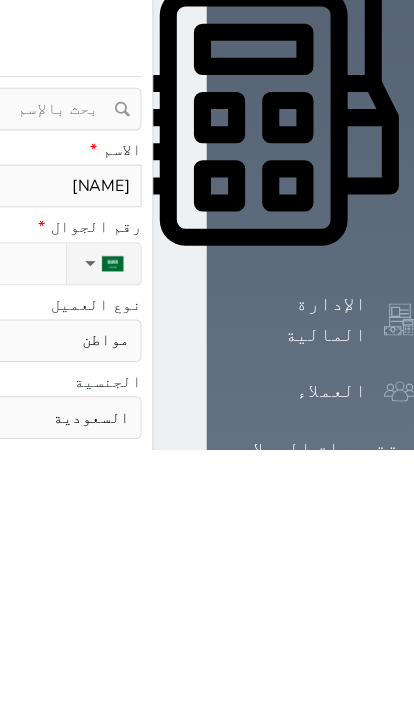 type on "٠" 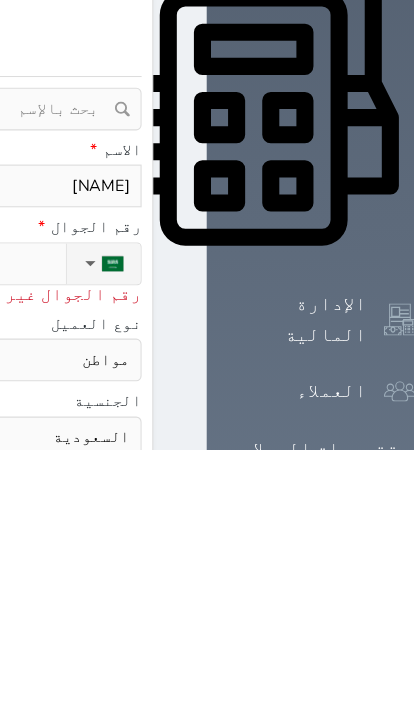 type on "٠٥" 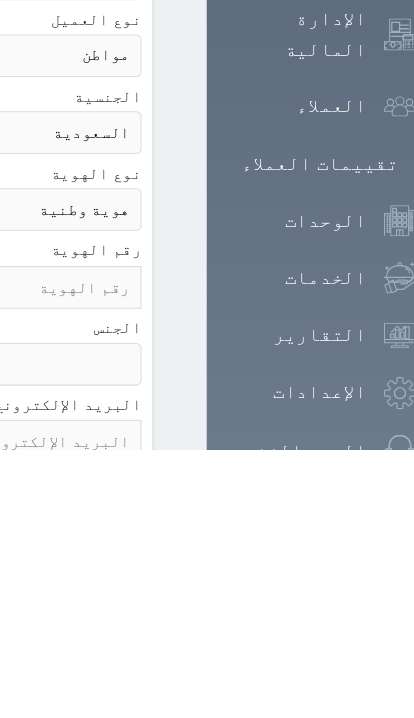 click at bounding box center [-336, 566] 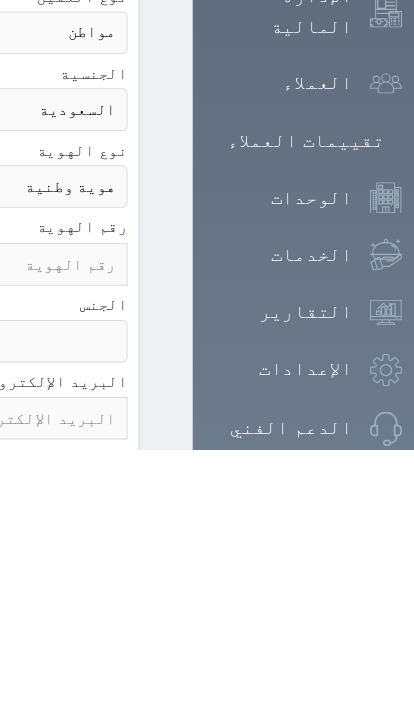 type on "1" 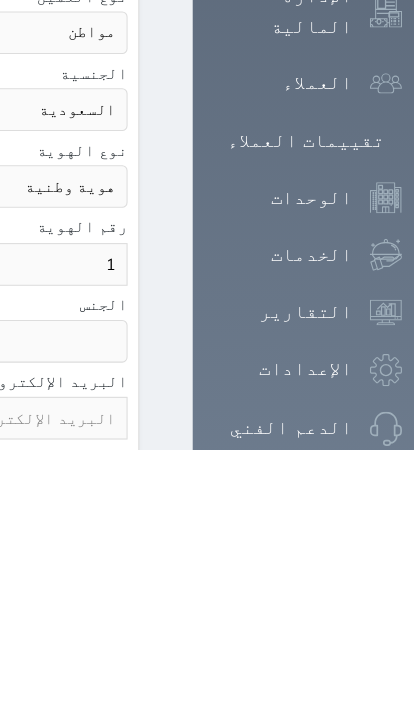 select 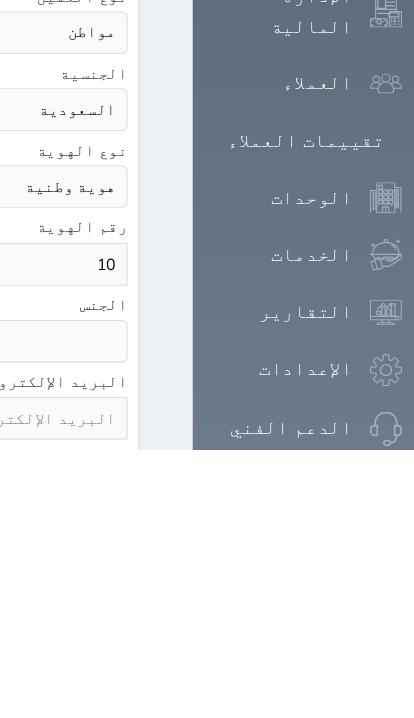type on "104" 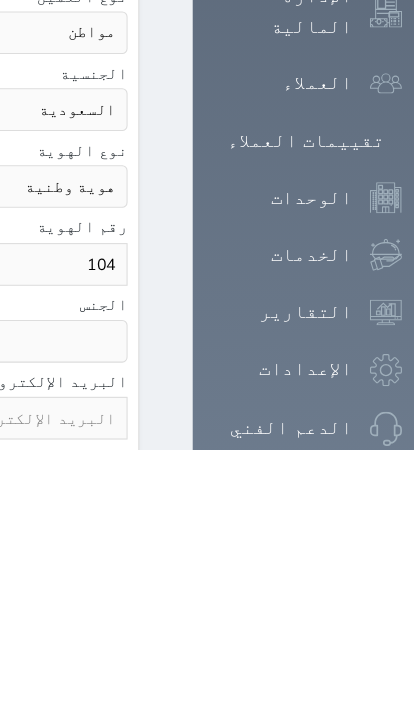 select 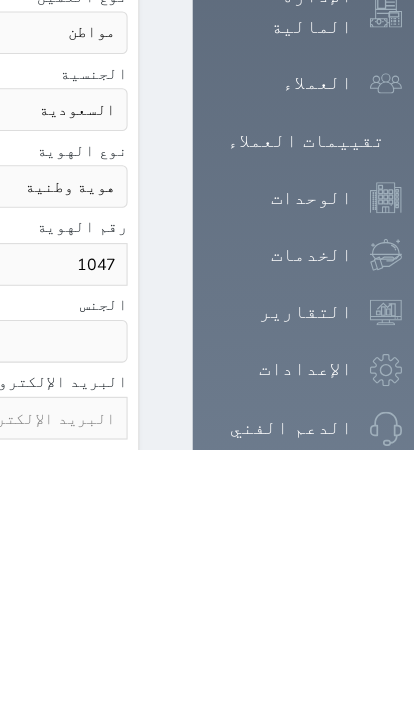 select 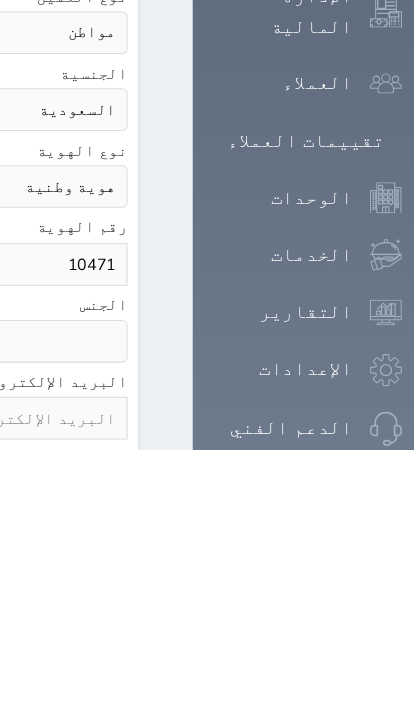 select 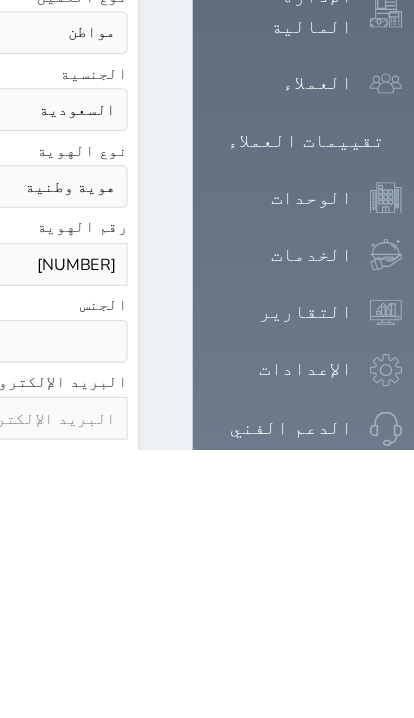 select 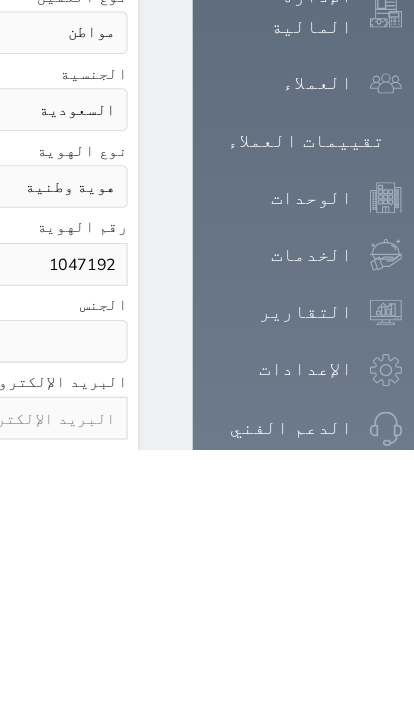 select 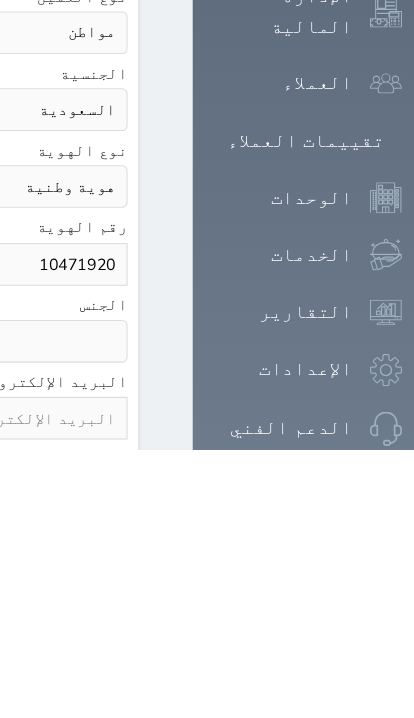 select 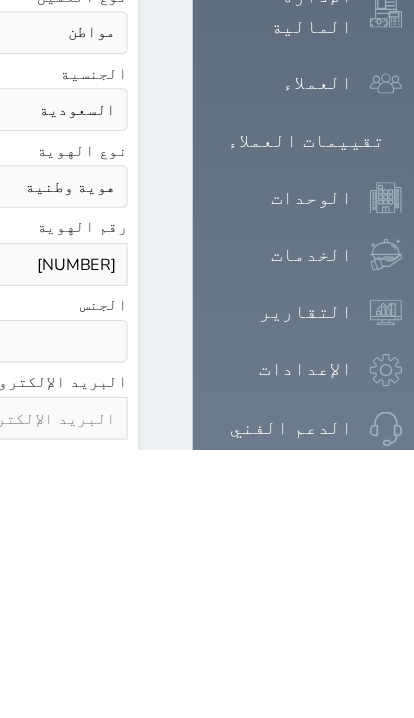 select 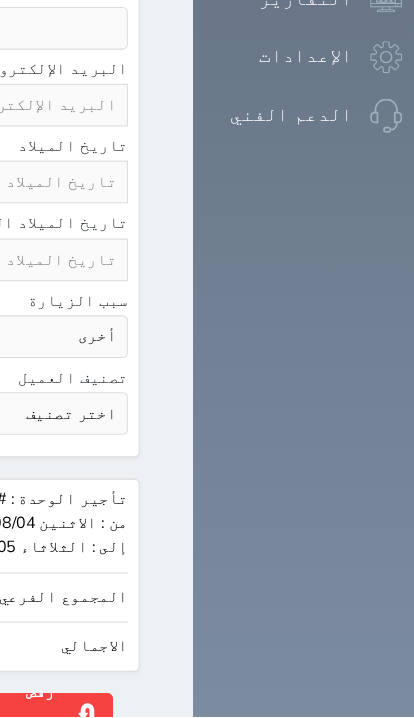 scroll, scrollTop: 1479, scrollLeft: 0, axis: vertical 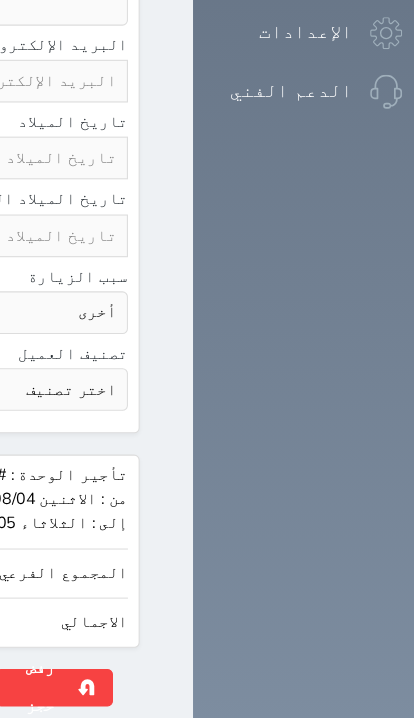 click on "485.00" at bounding box center [-740, 627] 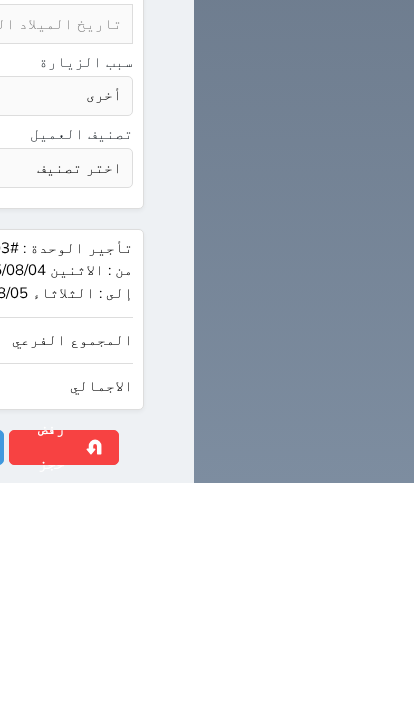 click on "485.00" at bounding box center [-740, 621] 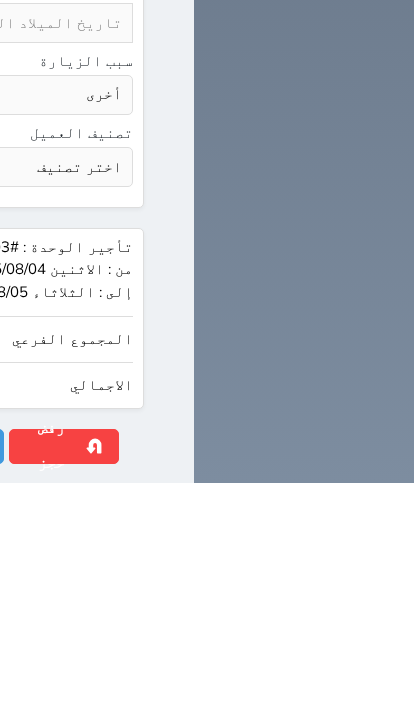 type on "855" 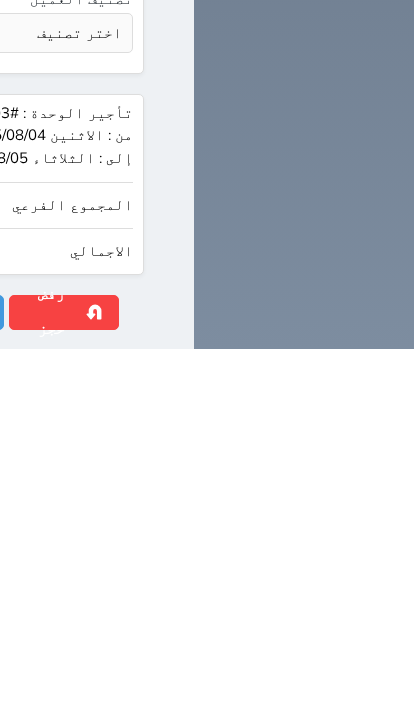 click on "حجز" at bounding box center (-394, 681) 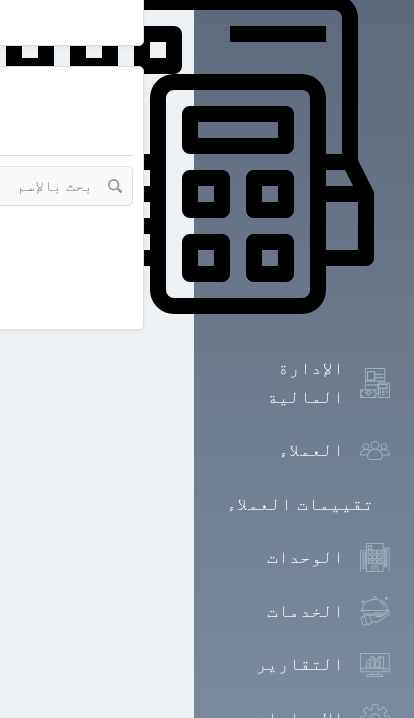 scroll, scrollTop: 466, scrollLeft: 0, axis: vertical 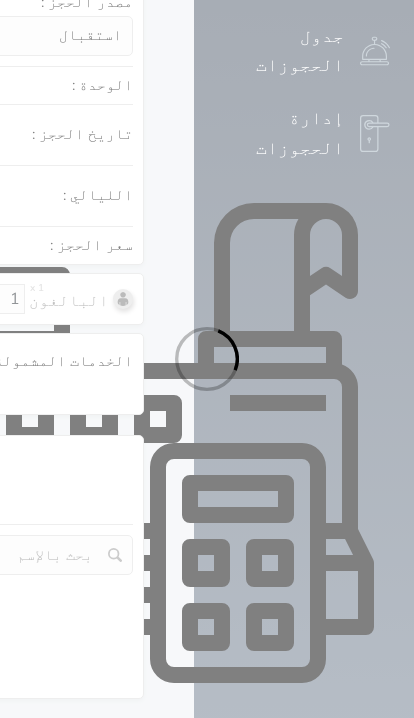 select on "1" 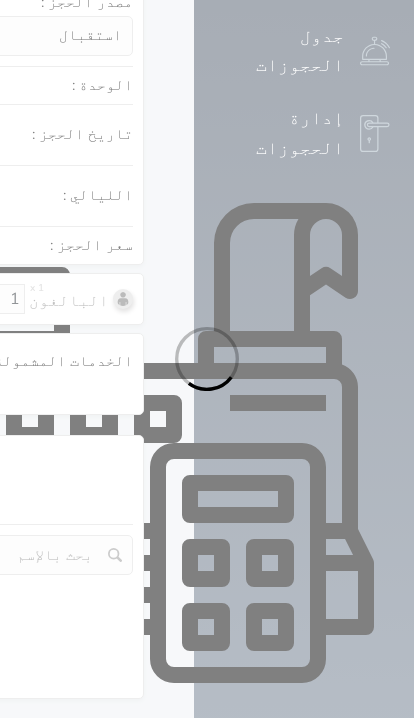 select on "113" 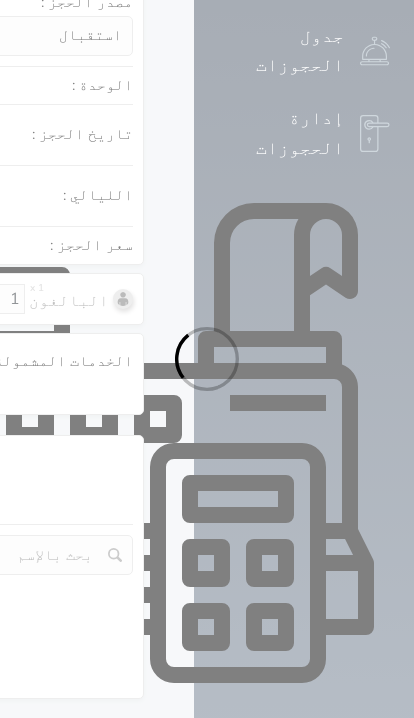 select on "1" 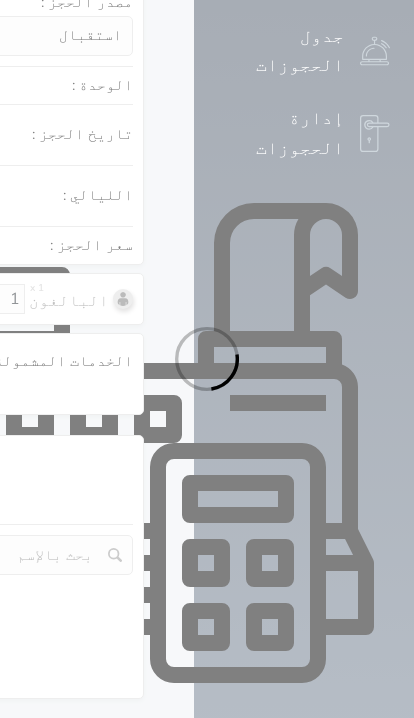 select 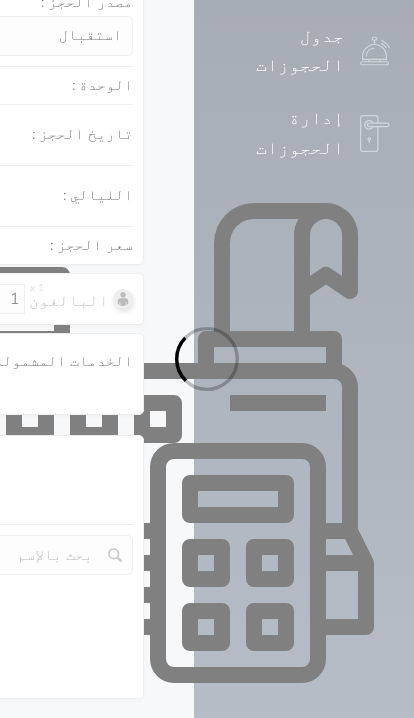 select on "7" 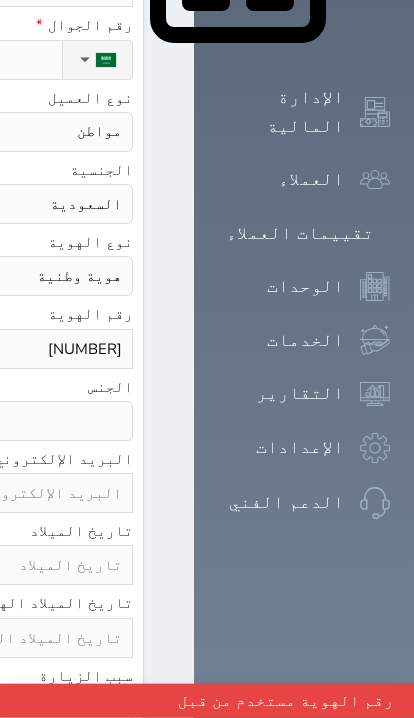 scroll, scrollTop: 1110, scrollLeft: 0, axis: vertical 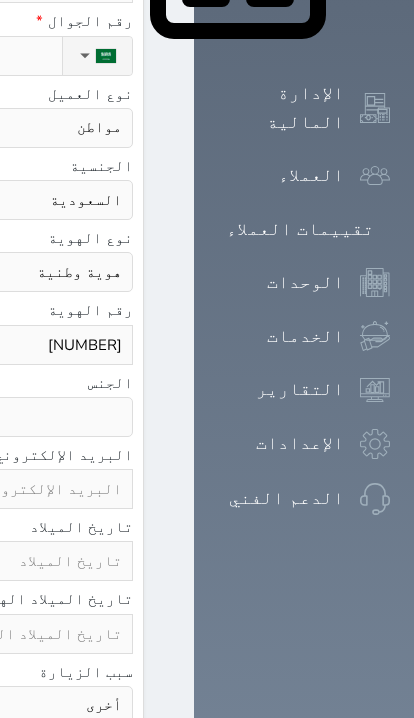 type 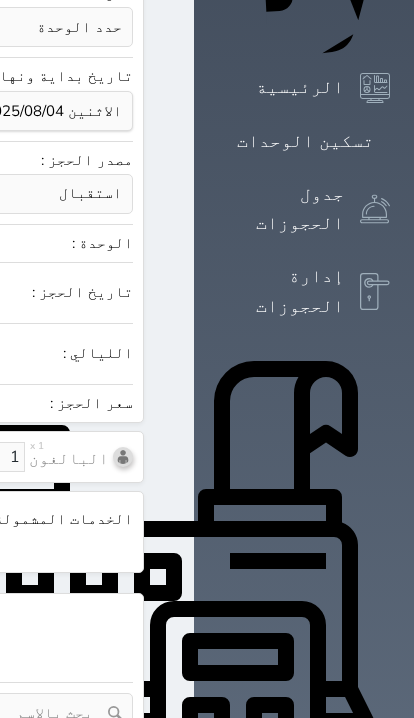 scroll, scrollTop: 0, scrollLeft: 0, axis: both 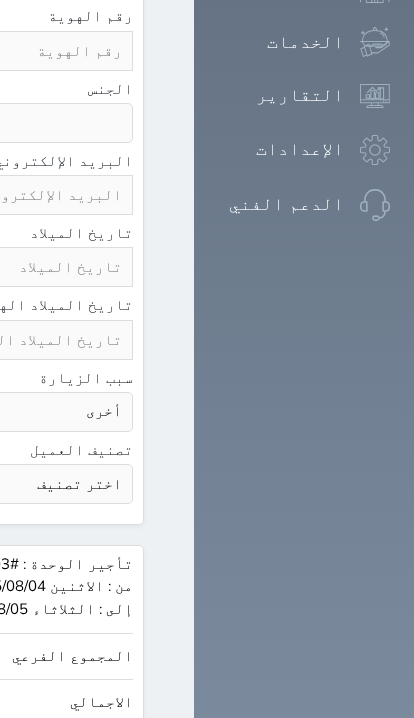 click on "حجز" at bounding box center [-394, 763] 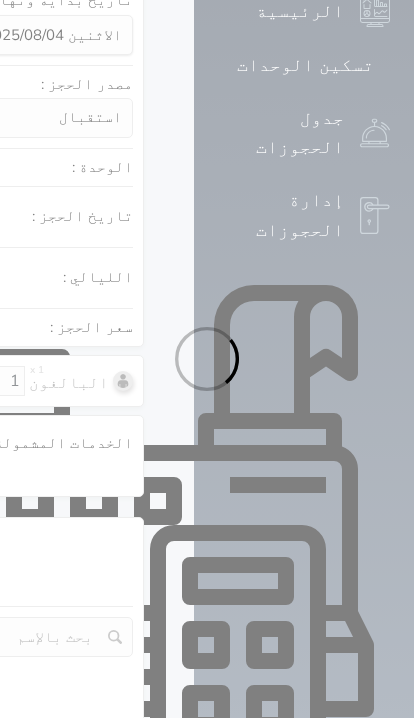 select on "1" 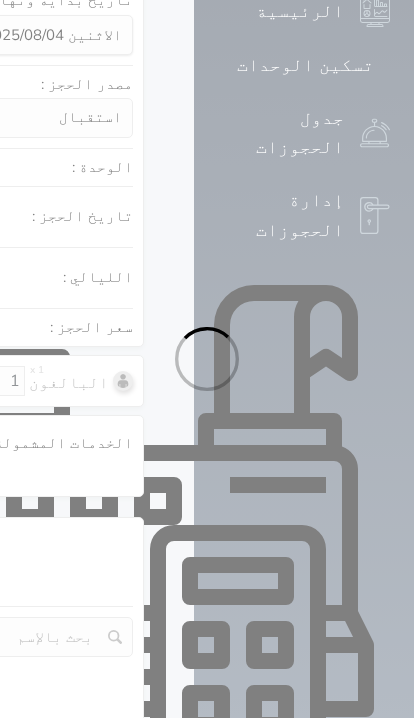 select on "113" 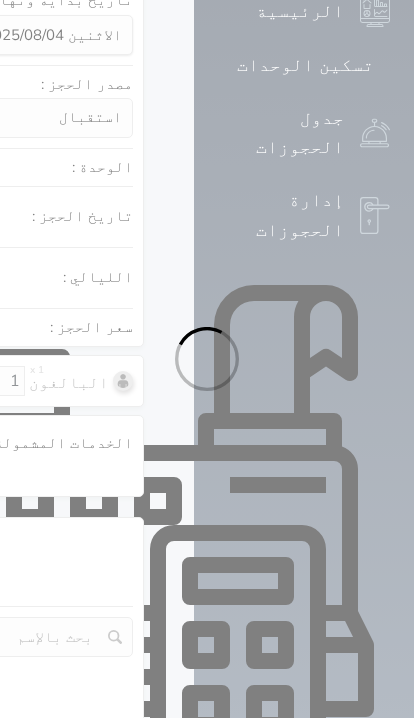 select on "1" 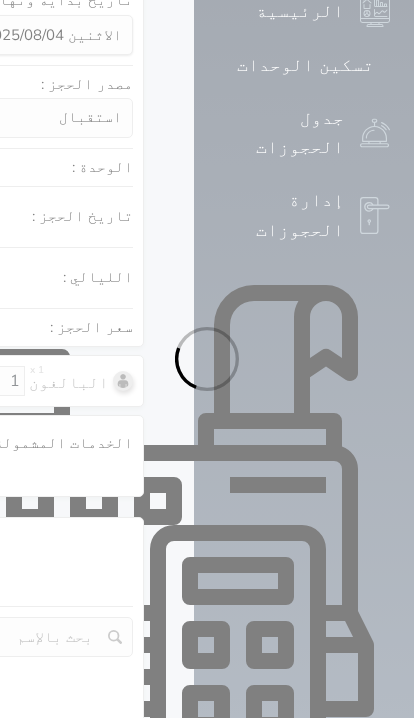 select 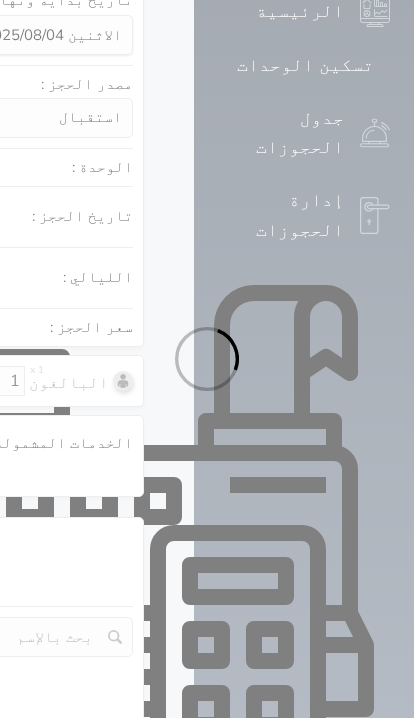 select on "7" 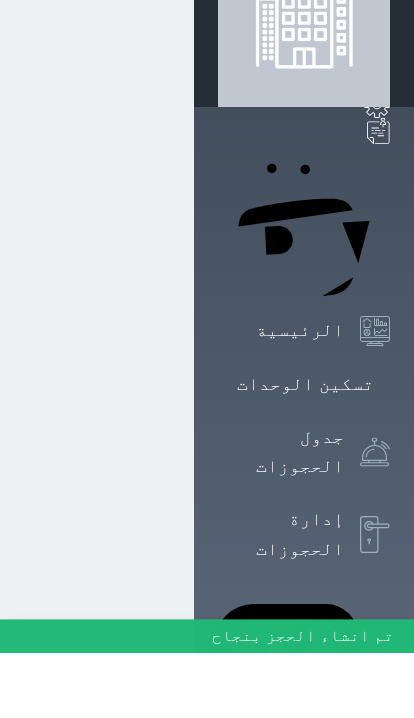 scroll, scrollTop: 1, scrollLeft: 0, axis: vertical 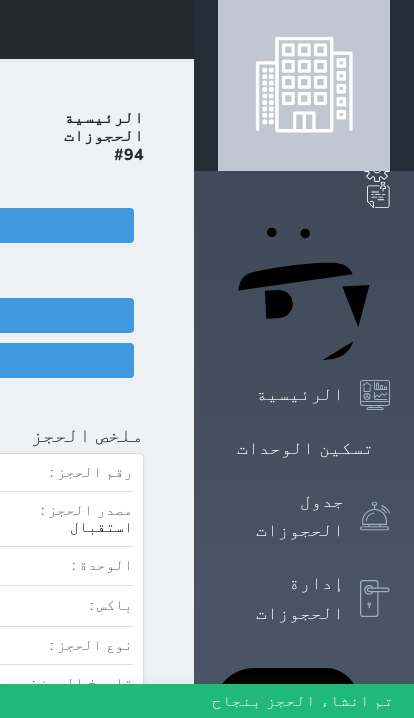 select 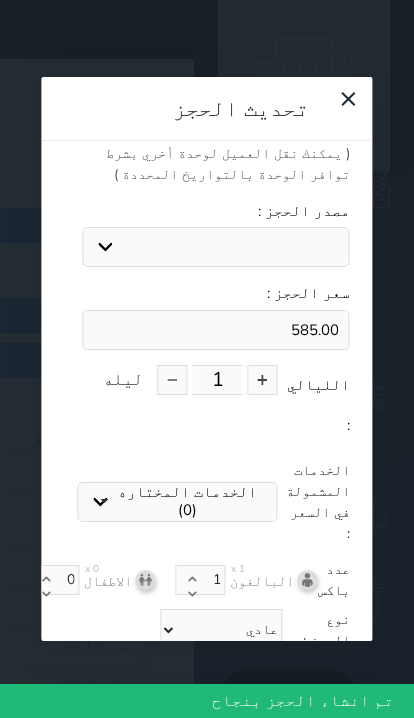 scroll, scrollTop: 239, scrollLeft: -9, axis: both 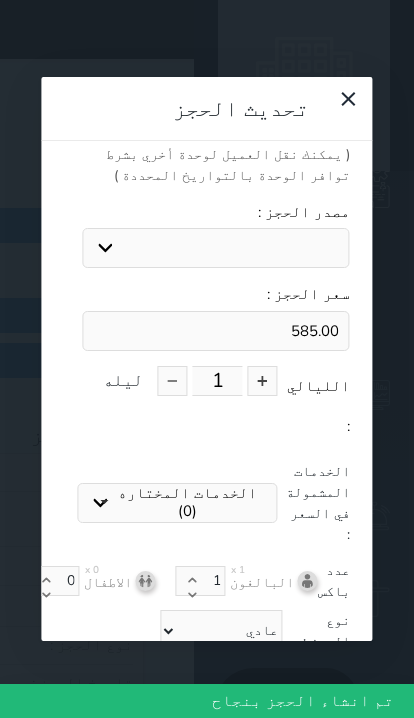 click 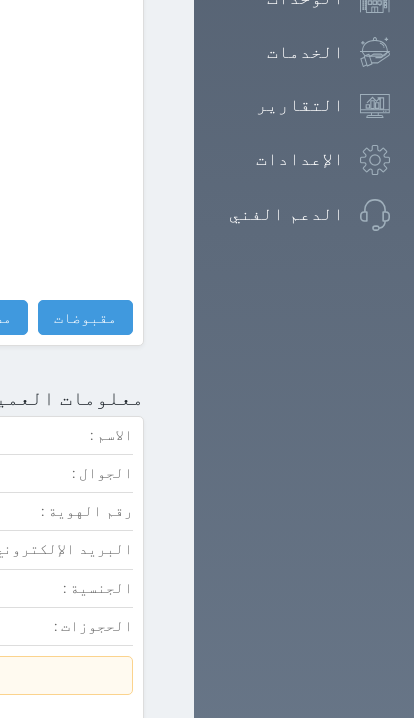 click at bounding box center (-799, 398) 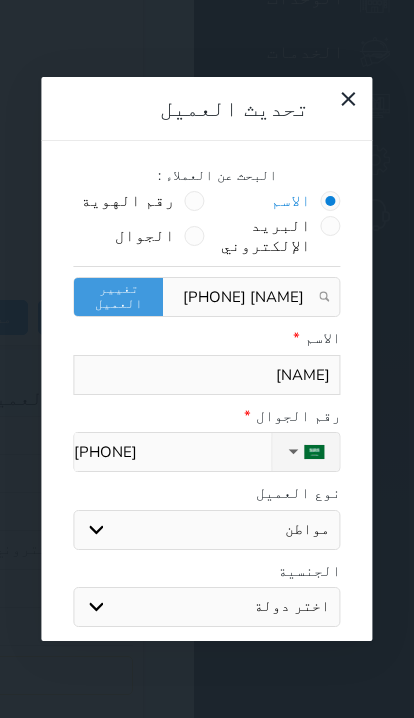 select 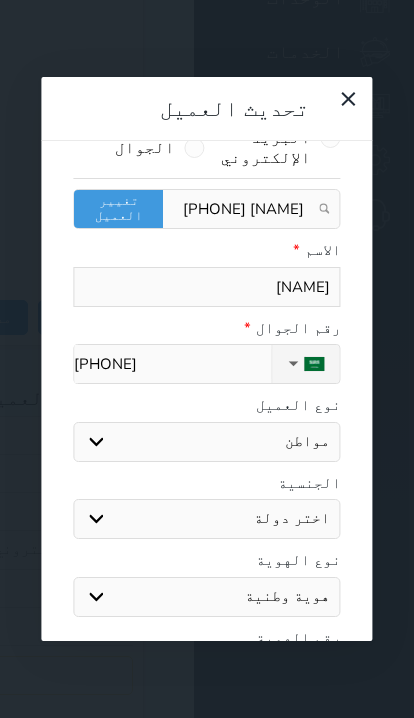 select 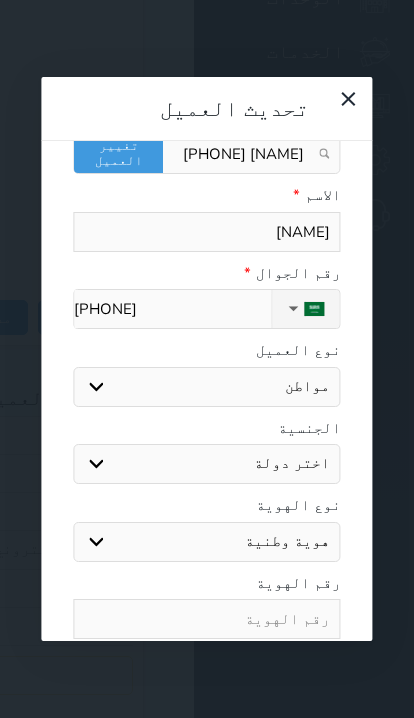 scroll, scrollTop: 152, scrollLeft: 0, axis: vertical 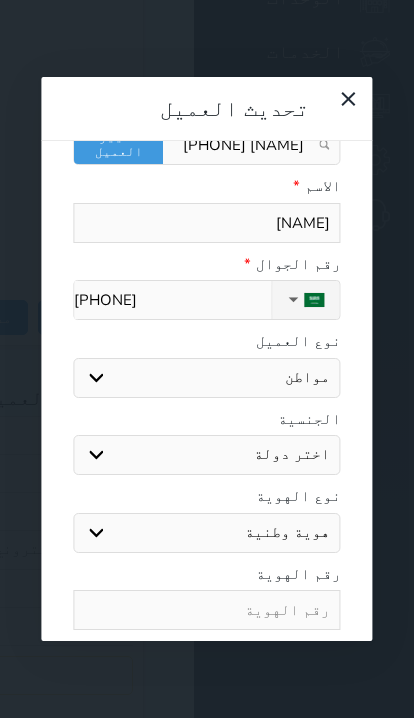 click at bounding box center (206, 610) 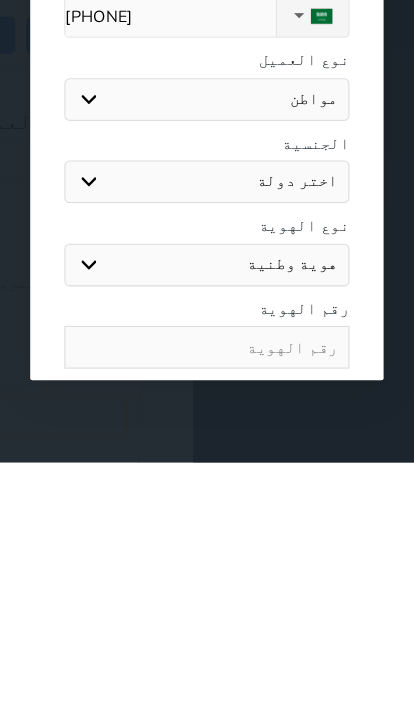 paste on "[NUMBER]" 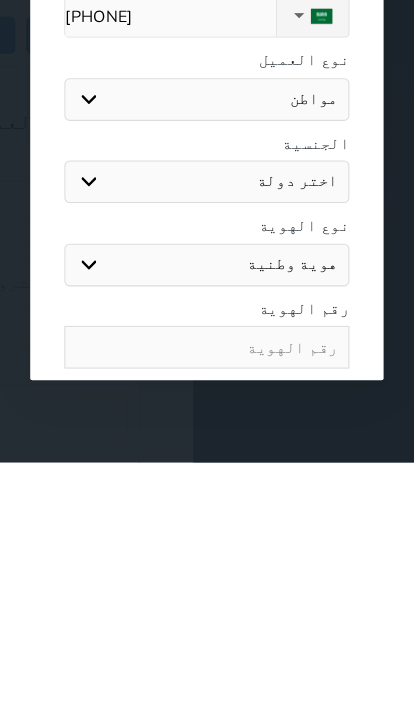select 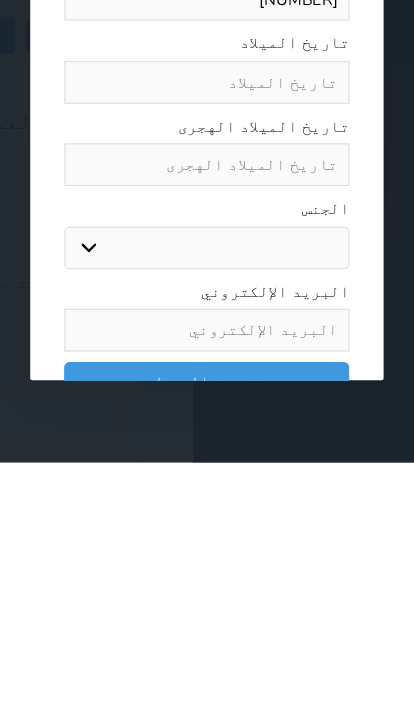 scroll, scrollTop: 477, scrollLeft: 0, axis: vertical 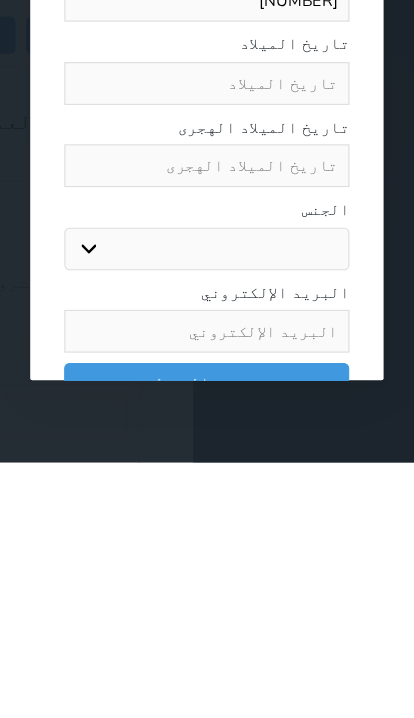 type on "[NUMBER]" 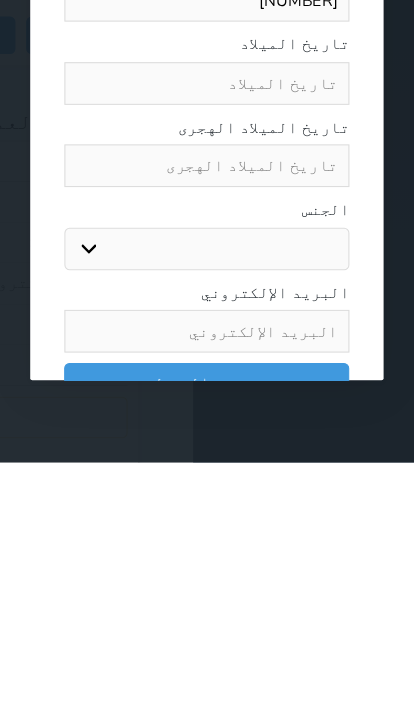 scroll, scrollTop: 1679, scrollLeft: 0, axis: vertical 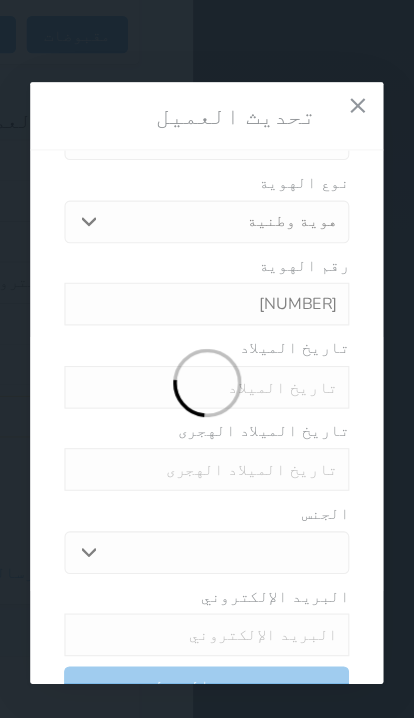 select 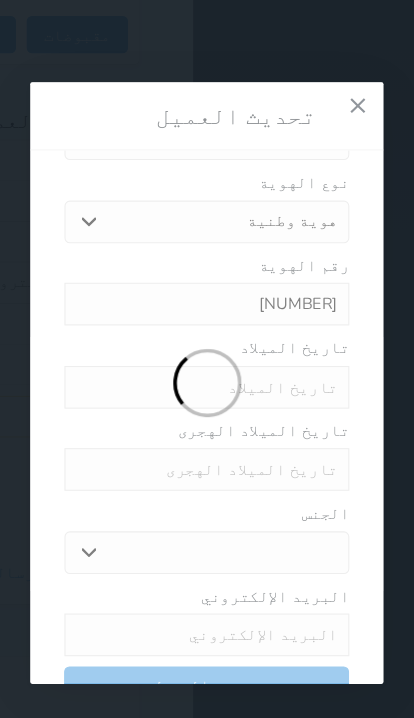 select 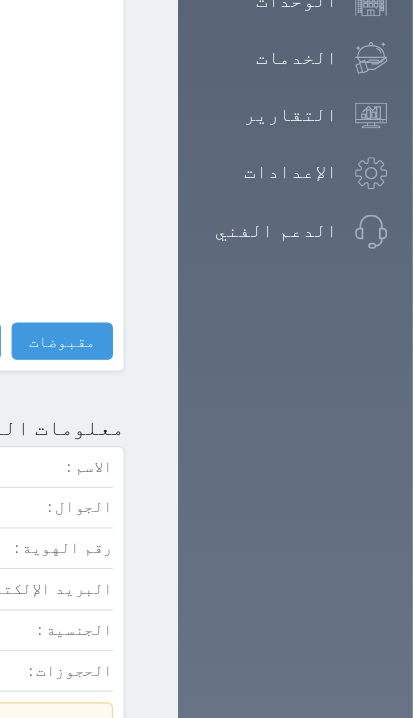 scroll, scrollTop: 1387, scrollLeft: 0, axis: vertical 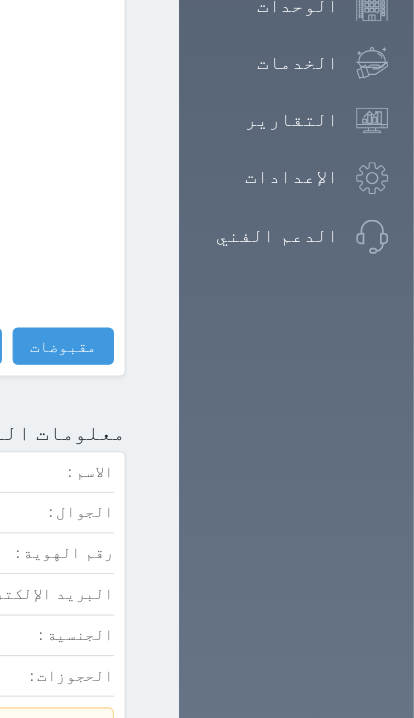 click on "مقبوضات" at bounding box center [85, 324] 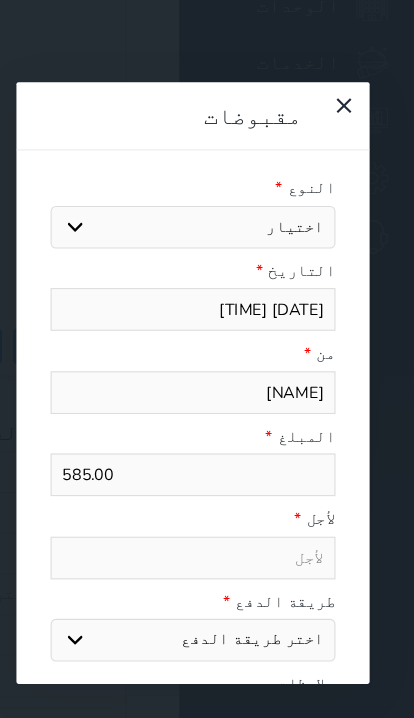 select 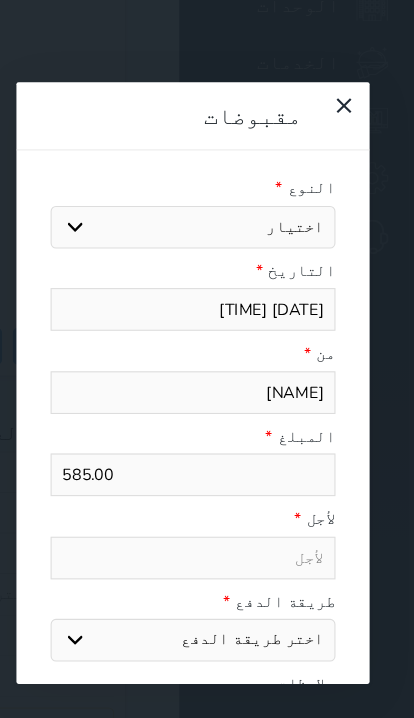 click on "اختيار   مقبوضات عامة قيمة إيجار فواتير تامين عربون لا ينطبق آخر مغسلة واي فاي - الإنترنت مواقف السيارات طعام الأغذية والمشروبات مشروبات المشروبات الباردة المشروبات الساخنة الإفطار غداء عشاء مخبز و كعك حمام سباحة الصالة الرياضية سبا و خدمات الجمال اختيار وإسقاط (خدمات النقل) ميني بار كابل - تلفزيون سرير إضافي تصفيف الشعر التسوق خدمات الجولات السياحية المنظمة خدمات الدليل السياحي" at bounding box center (206, 213) 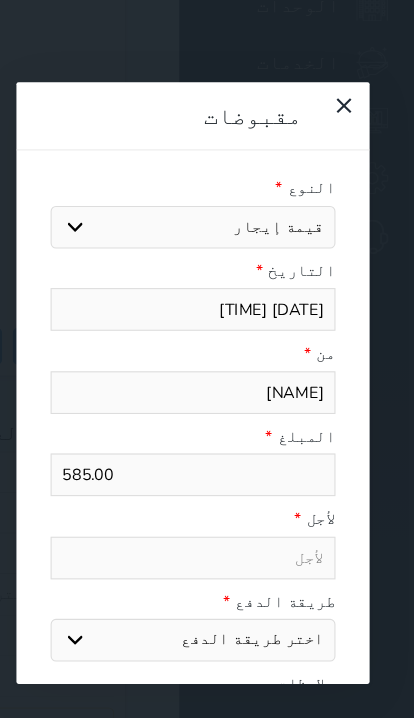 select 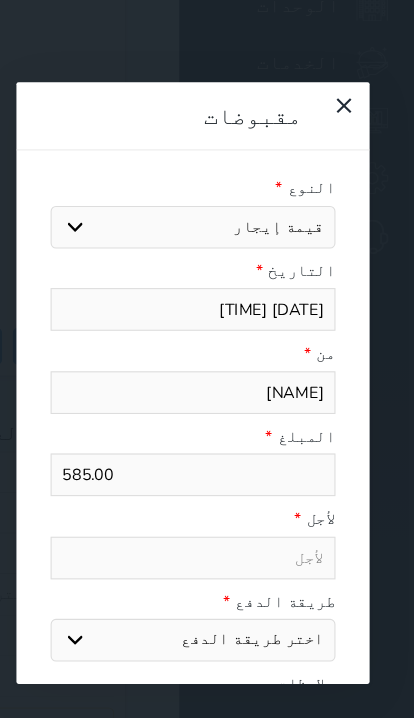 type on "قيمة إيجار - الوحدة - 203" 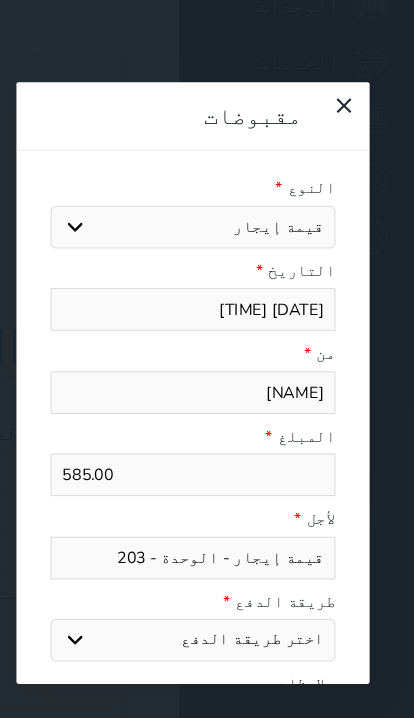 click on "اختر طريقة الدفع   دفع نقدى   تحويل بنكى   مدى   بطاقة ائتمان   آجل" at bounding box center (206, 600) 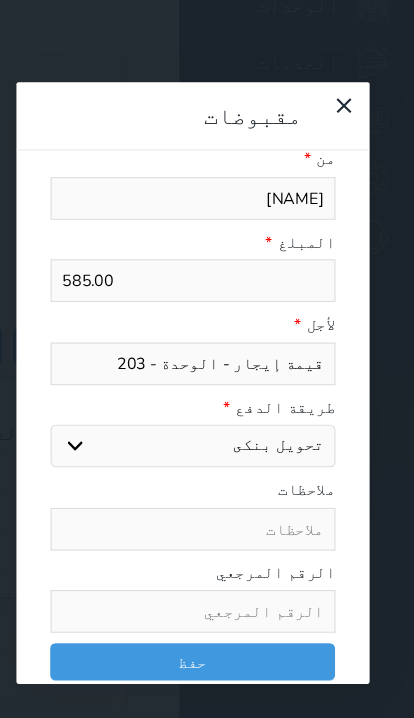 scroll, scrollTop: 181, scrollLeft: 0, axis: vertical 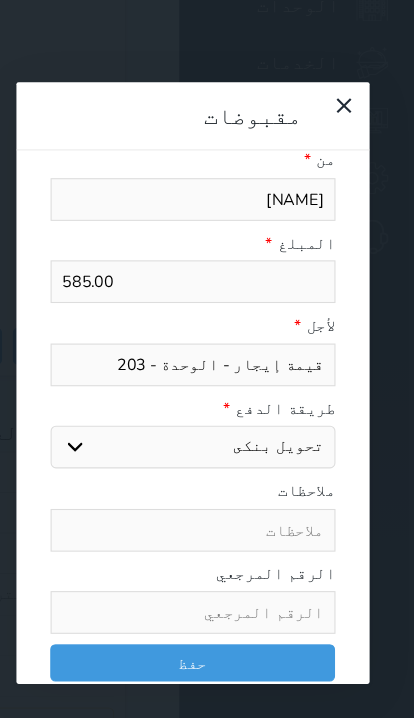 click on "حفظ" at bounding box center [206, 621] 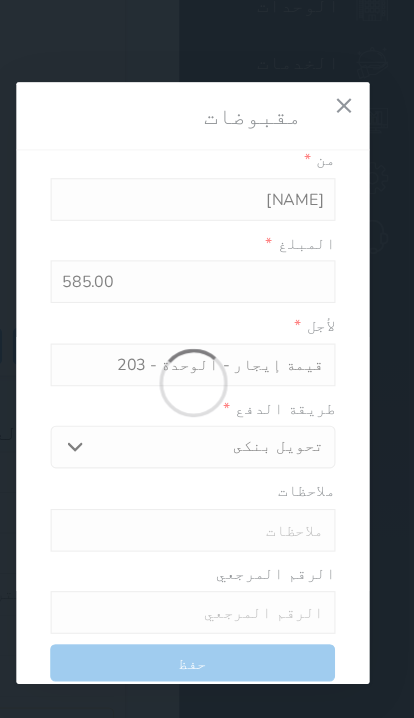 select 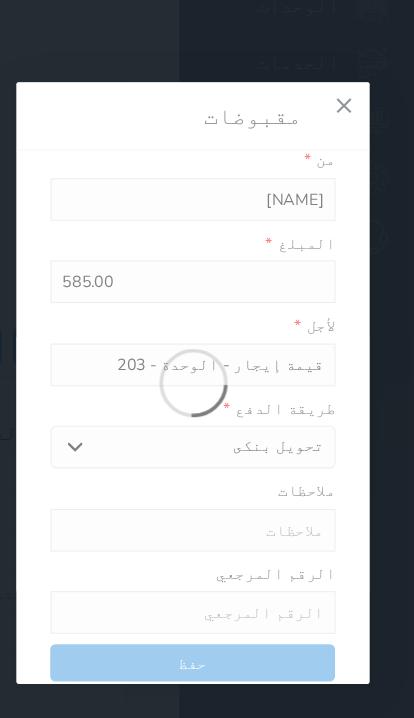 type 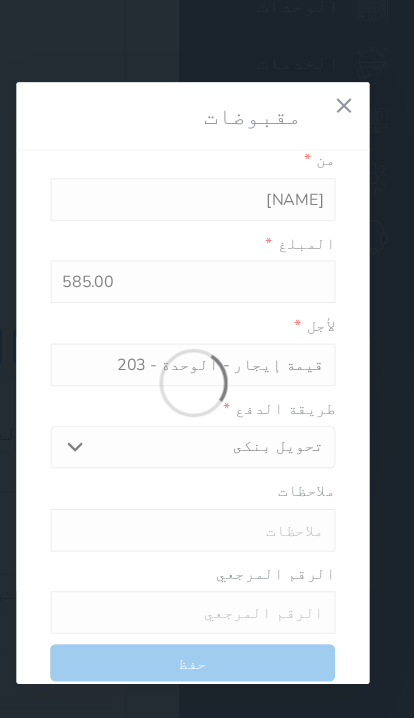type on "0" 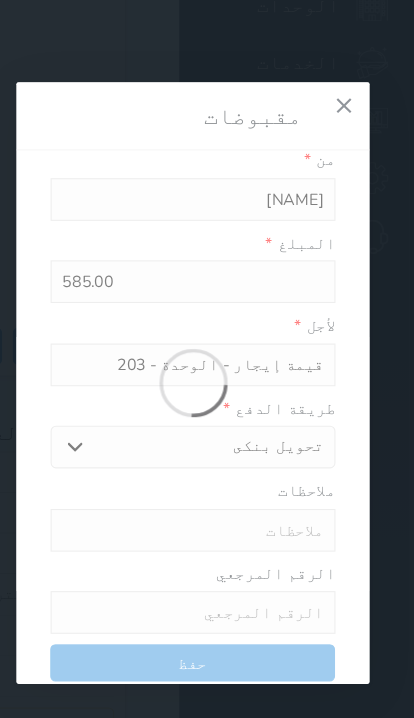 select 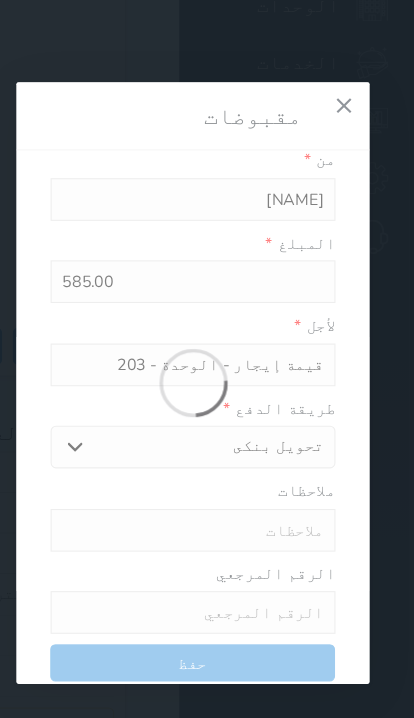 type on "0" 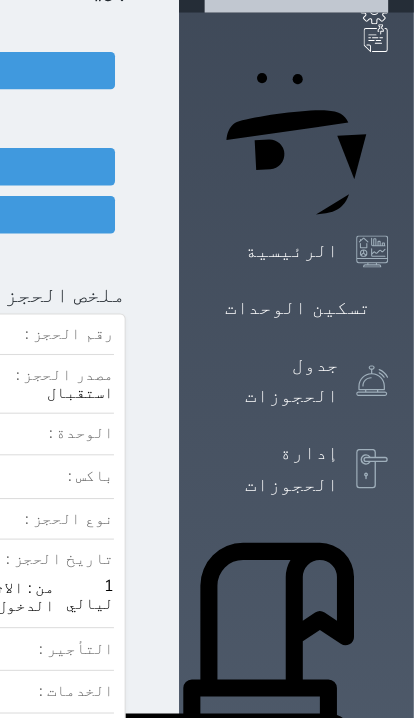 scroll, scrollTop: 0, scrollLeft: 0, axis: both 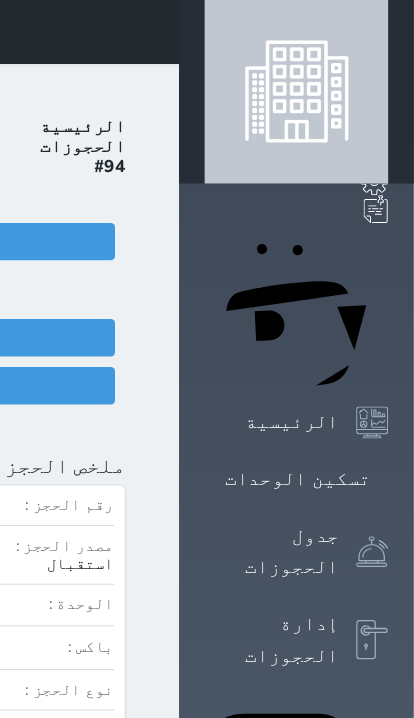 click on "تسجيل دخول" at bounding box center (-96, 361) 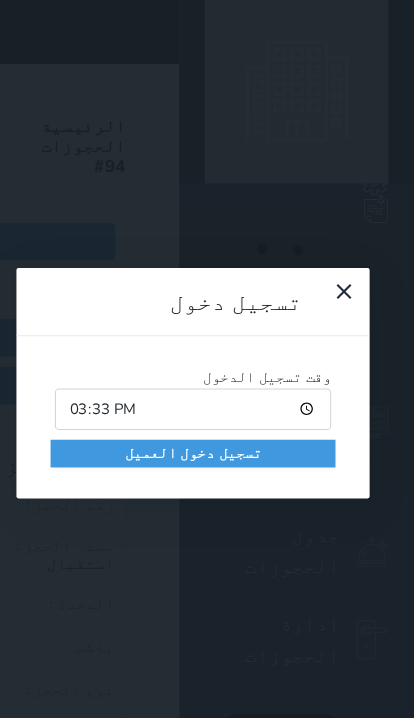 click on "تسجيل دخول العميل" at bounding box center (206, 425) 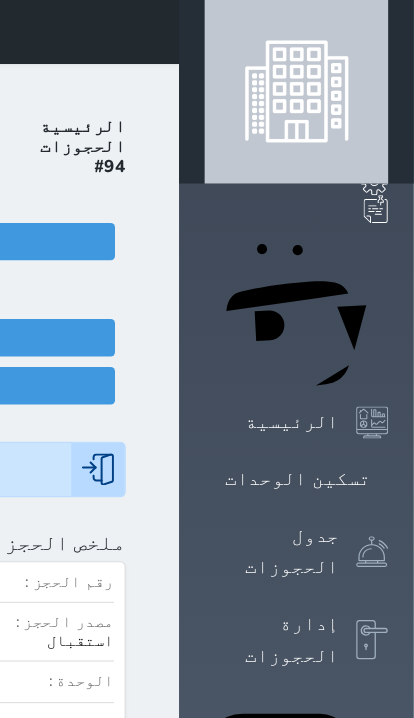 click at bounding box center [170, 30] 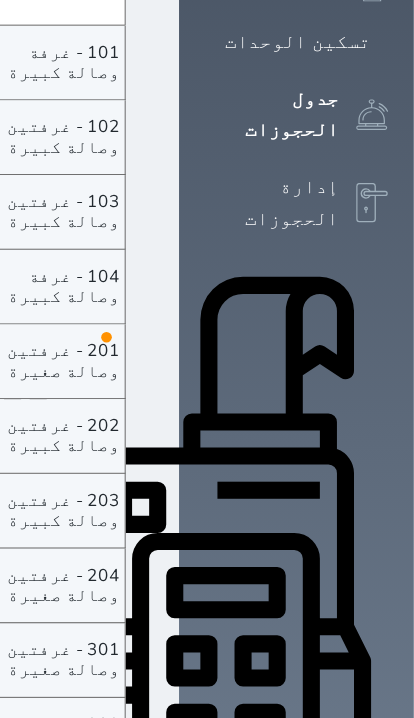 scroll, scrollTop: 411, scrollLeft: 0, axis: vertical 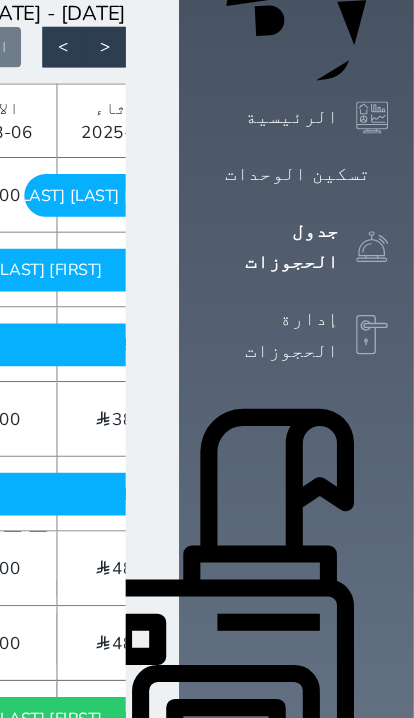 click on "[NAME]
[DAY] - [DATE]" at bounding box center [-24, 327] 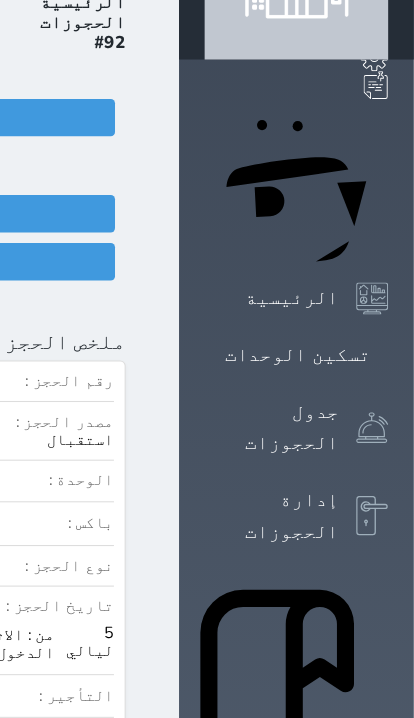 scroll, scrollTop: 0, scrollLeft: 0, axis: both 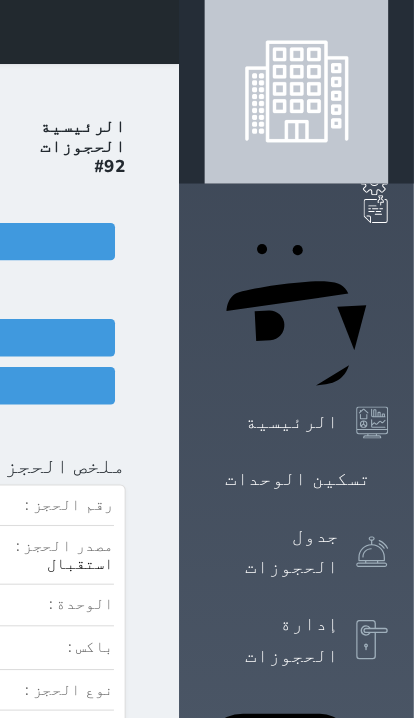 click on "تسجيل دخول" at bounding box center (-96, 361) 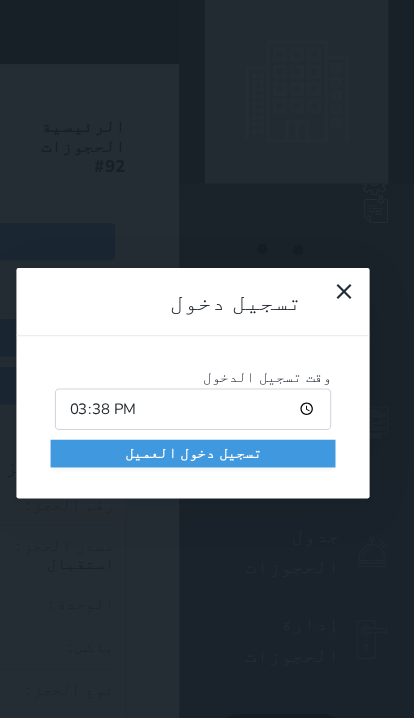 click on "تسجيل دخول العميل" at bounding box center [206, 425] 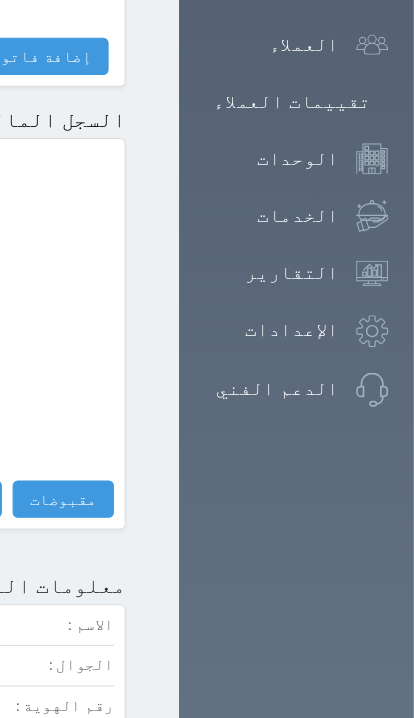 scroll, scrollTop: 1286, scrollLeft: 0, axis: vertical 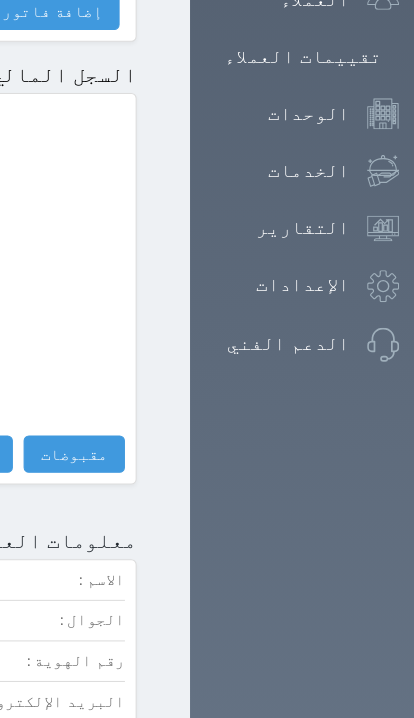 click at bounding box center (-799, 506) 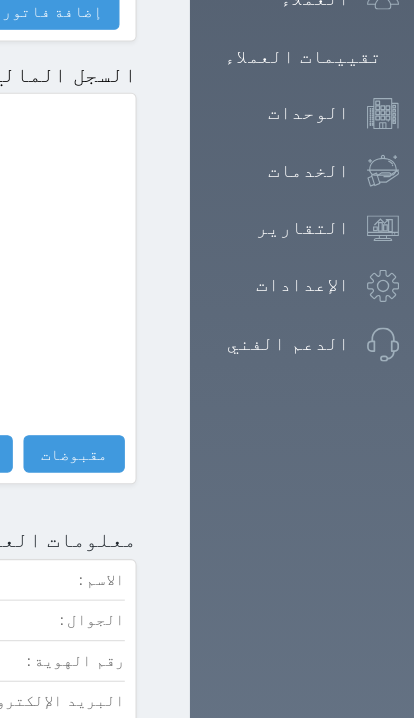 select 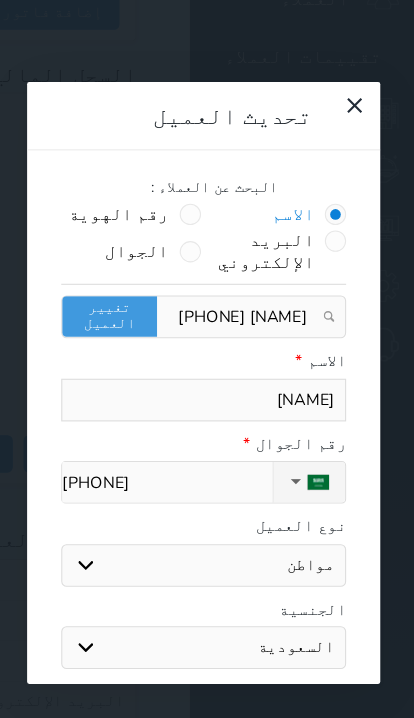 select 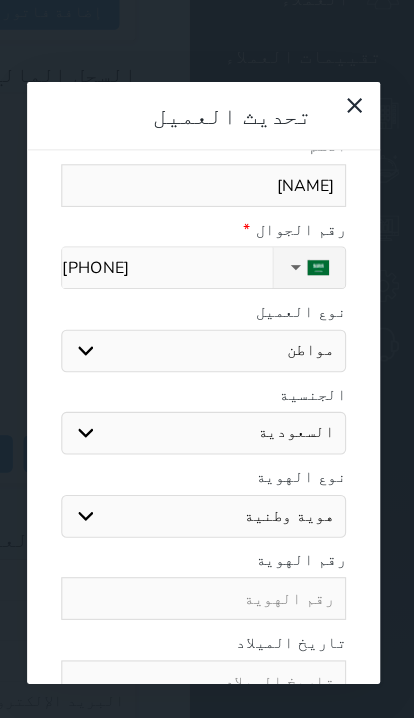 scroll, scrollTop: 211, scrollLeft: 0, axis: vertical 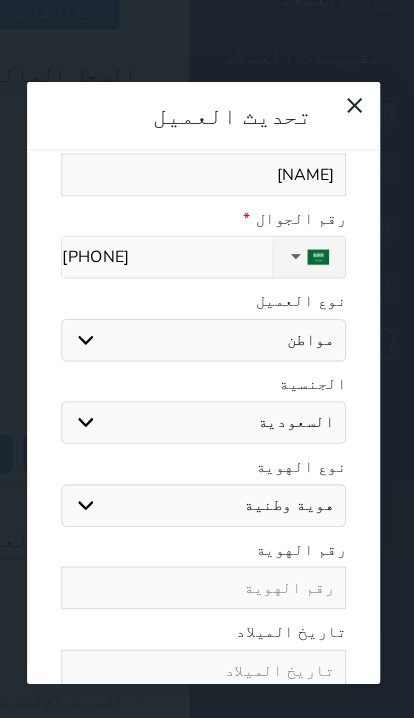 click at bounding box center (206, 551) 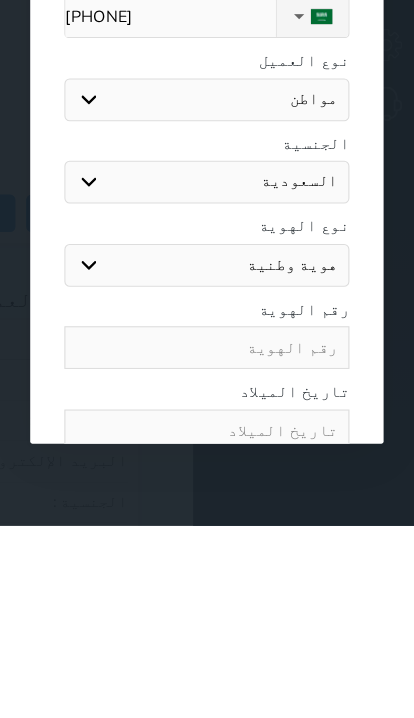 type 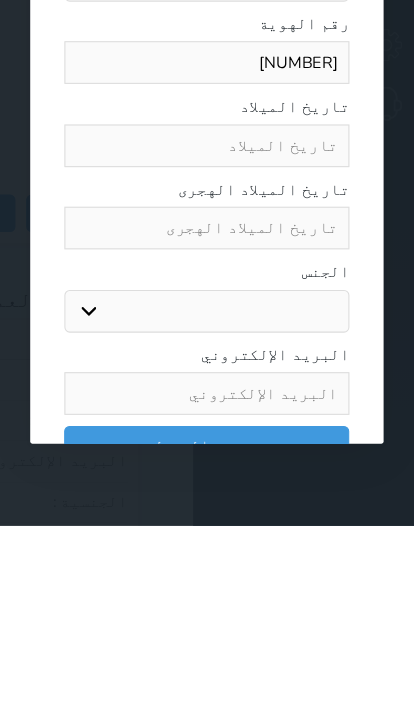 scroll, scrollTop: 477, scrollLeft: 0, axis: vertical 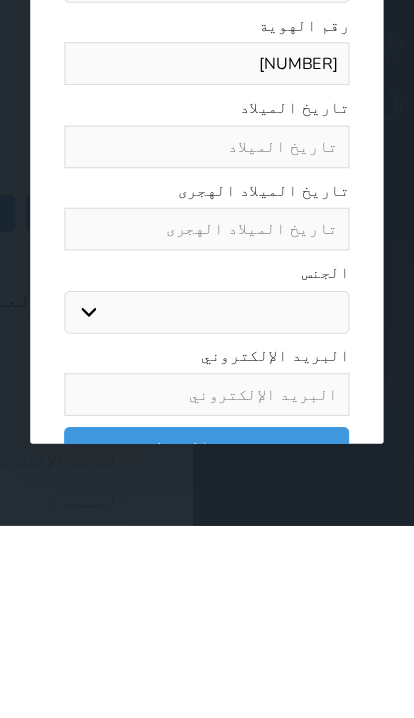 click on "تحديث العميل" at bounding box center [206, 642] 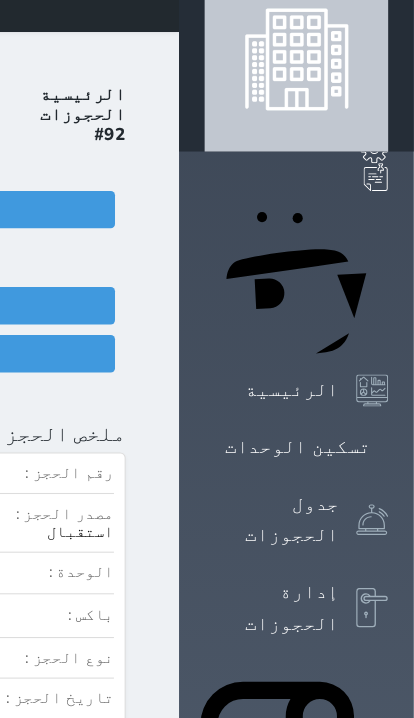 scroll, scrollTop: 0, scrollLeft: 0, axis: both 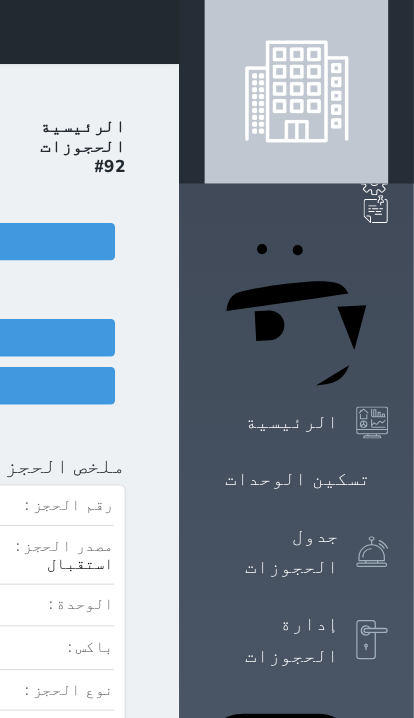 click on "تسجيل دخول" at bounding box center (-96, 361) 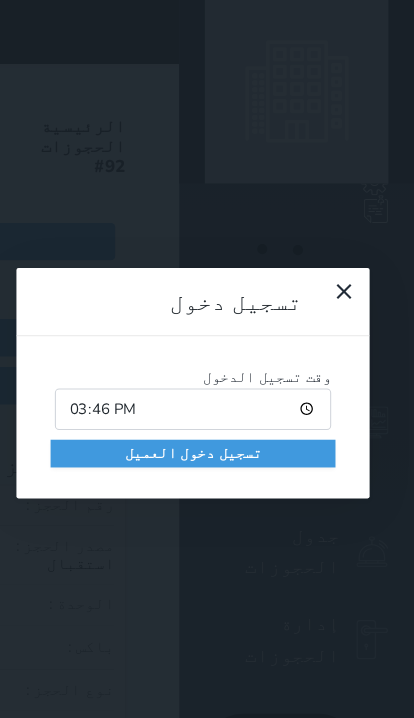 click on "تسجيل دخول العميل" at bounding box center [206, 425] 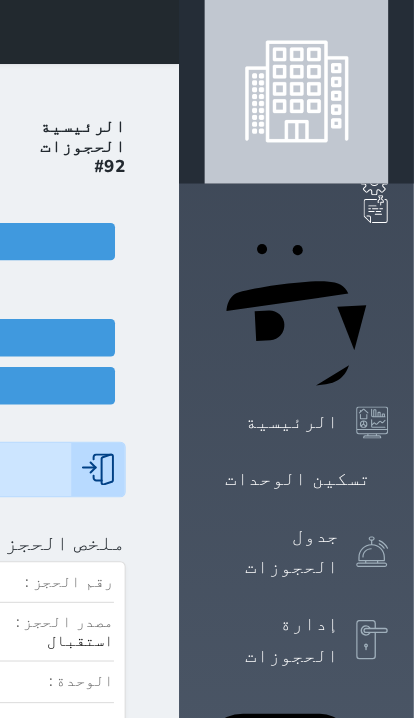 click at bounding box center (170, 30) 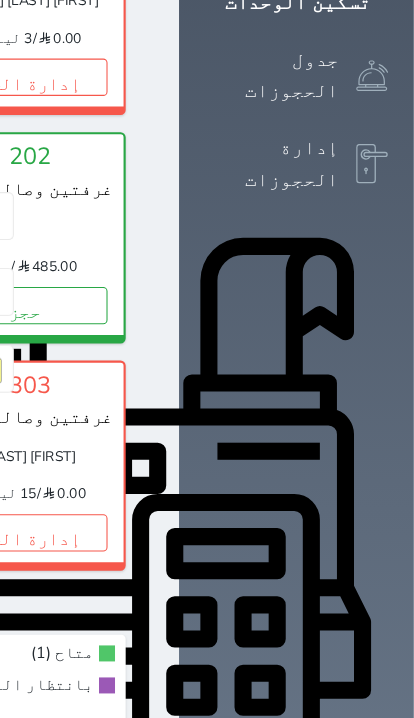 scroll, scrollTop: 441, scrollLeft: 3, axis: both 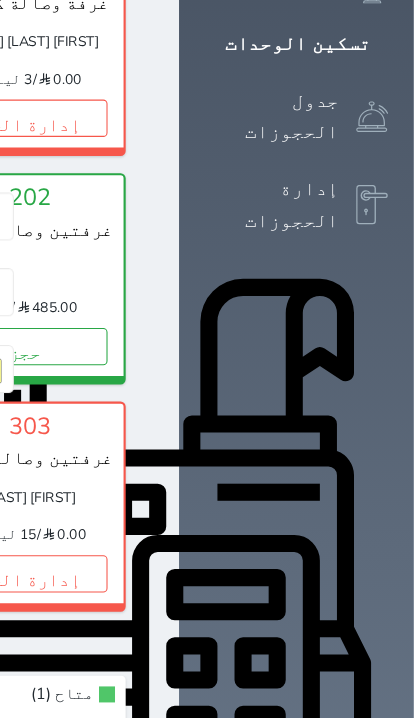 click 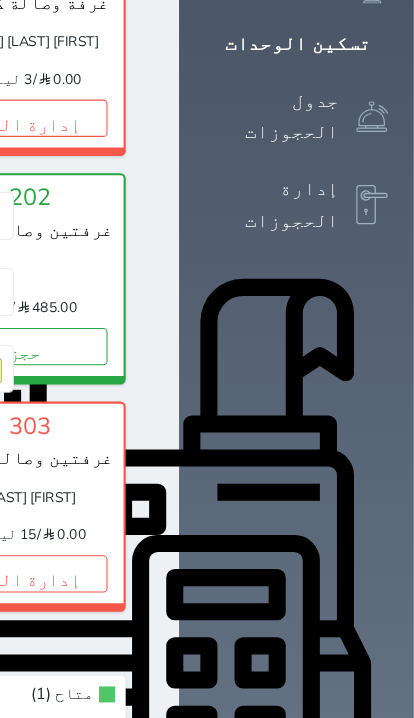 click on "تحويل لمتاح" at bounding box center [-727, 10] 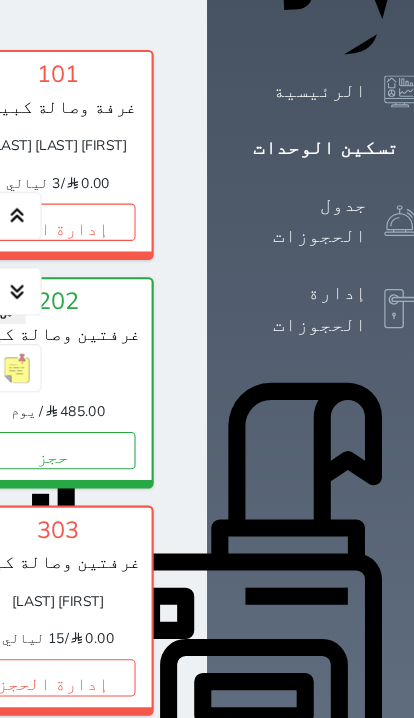 scroll, scrollTop: 311, scrollLeft: 0, axis: vertical 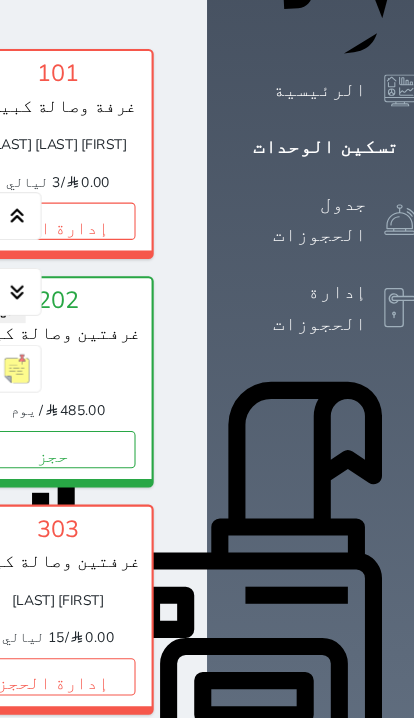 click on "إدارة الحجز" at bounding box center (-537, 207) 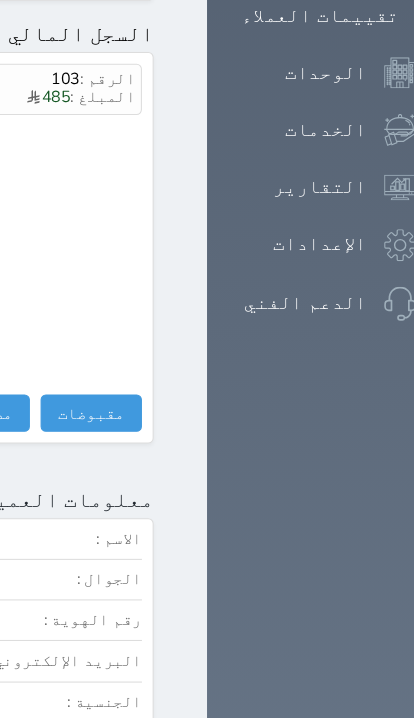 scroll, scrollTop: 1331, scrollLeft: 0, axis: vertical 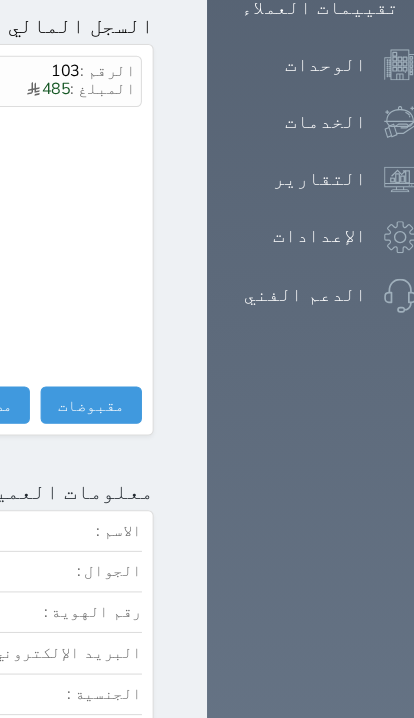 click at bounding box center [-799, 461] 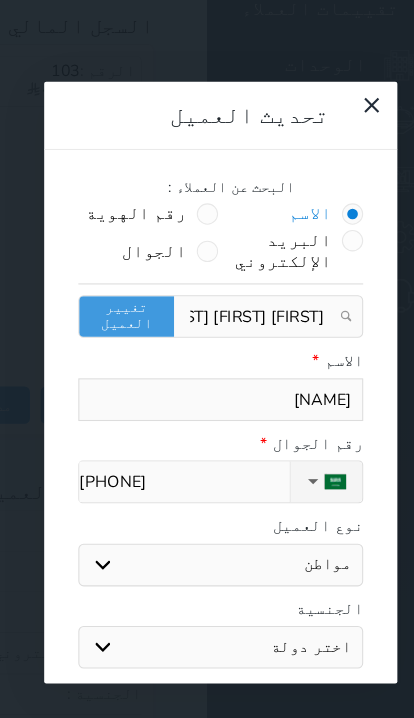 scroll, scrollTop: 1331, scrollLeft: 0, axis: vertical 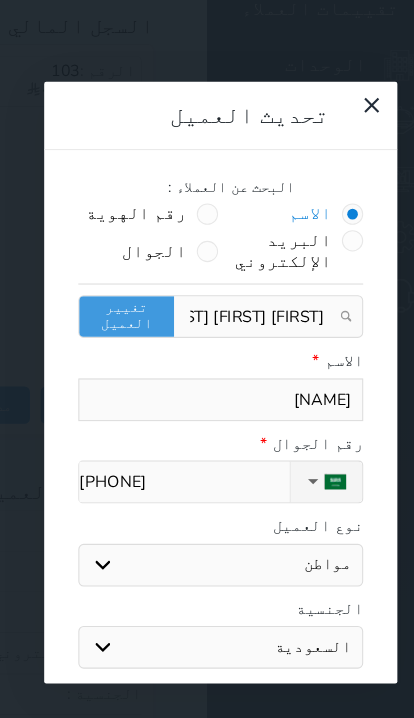 click on "[NAME]" at bounding box center (206, 375) 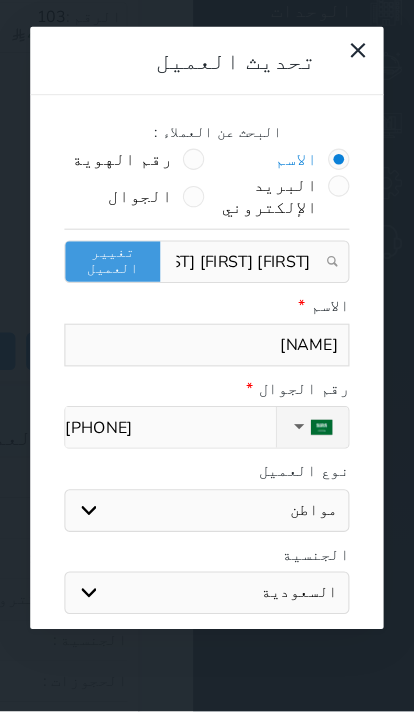 click on "[NAME]" at bounding box center (206, 375) 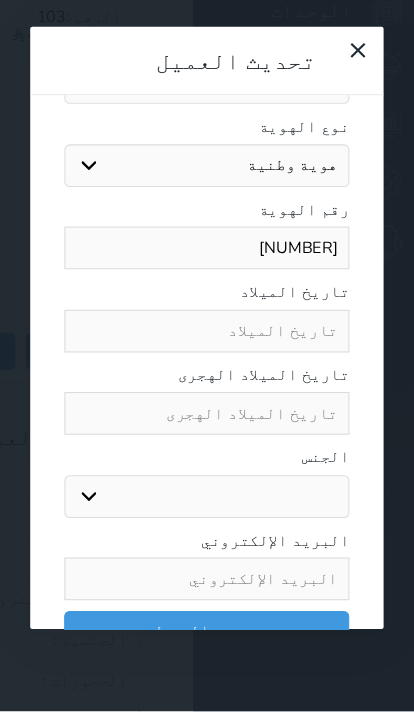 scroll, scrollTop: 477, scrollLeft: 0, axis: vertical 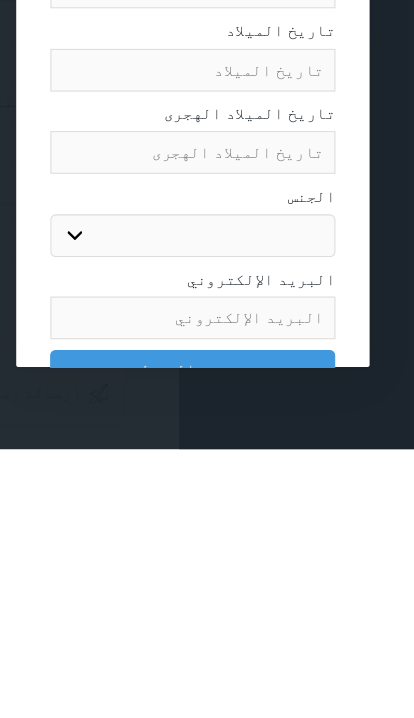 click on "تحديث العميل" at bounding box center [206, 642] 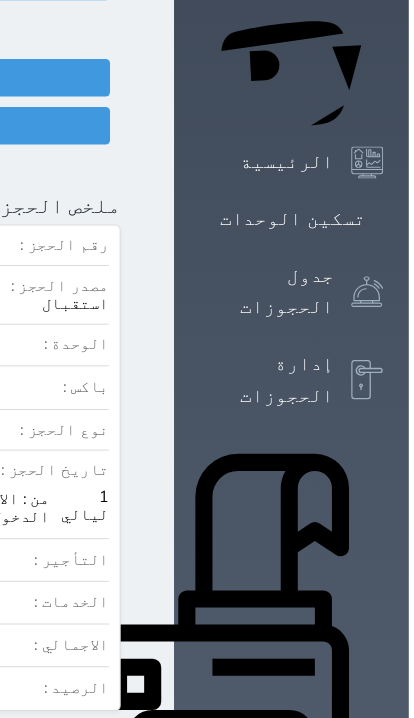 scroll, scrollTop: 0, scrollLeft: 0, axis: both 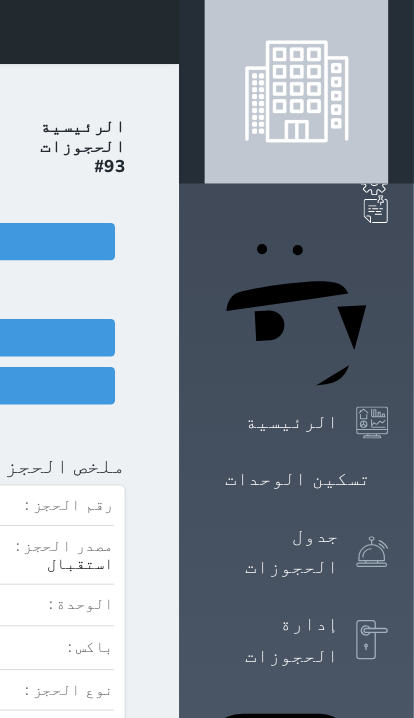 click on "تسجيل دخول" at bounding box center [-96, 361] 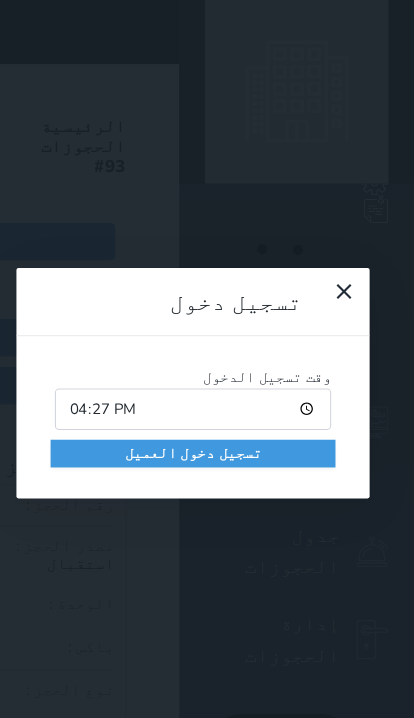 click on "16:27" at bounding box center [206, 383] 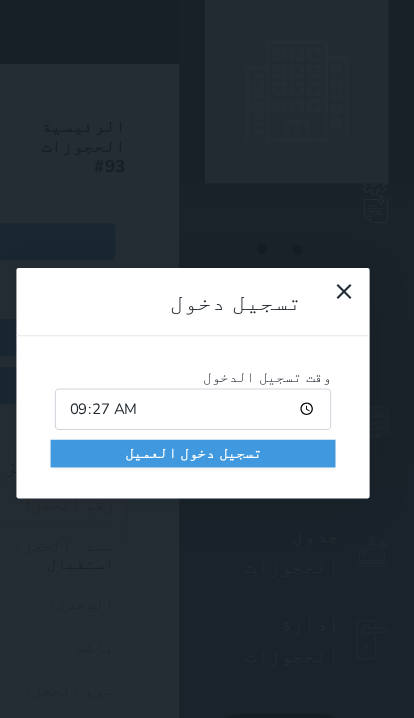 click on "تسجيل دخول العميل" at bounding box center (206, 425) 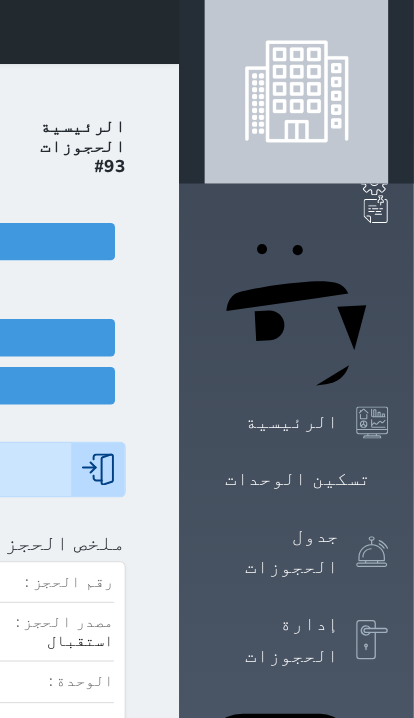 click at bounding box center [170, 30] 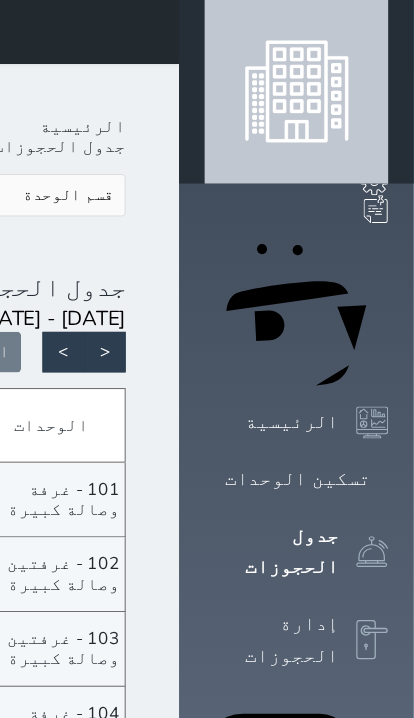 scroll, scrollTop: 0, scrollLeft: 0, axis: both 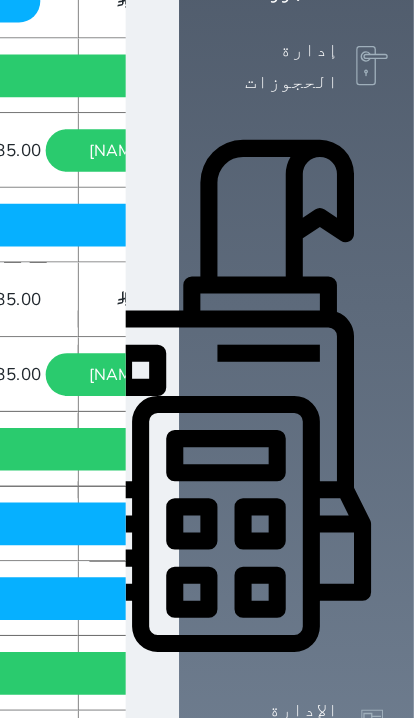 click on "[NAME]
[DAY] - [DATE]" at bounding box center (-74, 561) 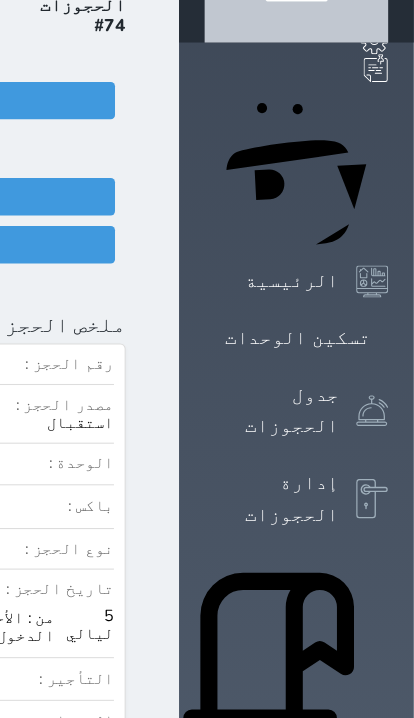 scroll, scrollTop: 0, scrollLeft: 0, axis: both 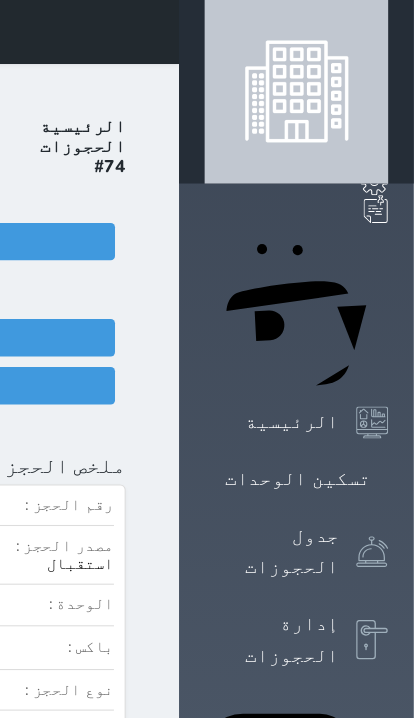 click on "تسجيل دخول" at bounding box center [-96, 361] 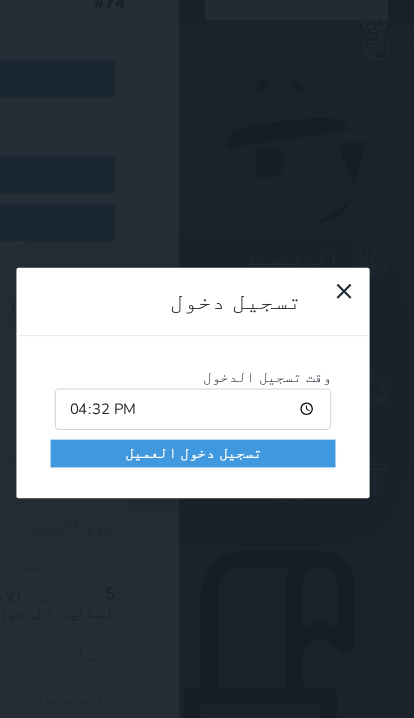scroll, scrollTop: 0, scrollLeft: 0, axis: both 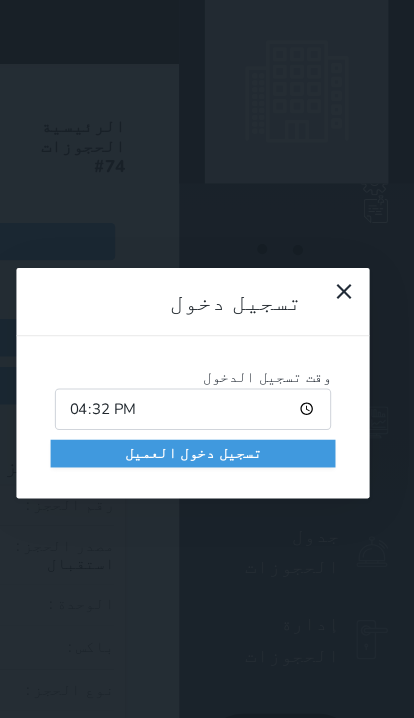 click on "16:32" at bounding box center [206, 383] 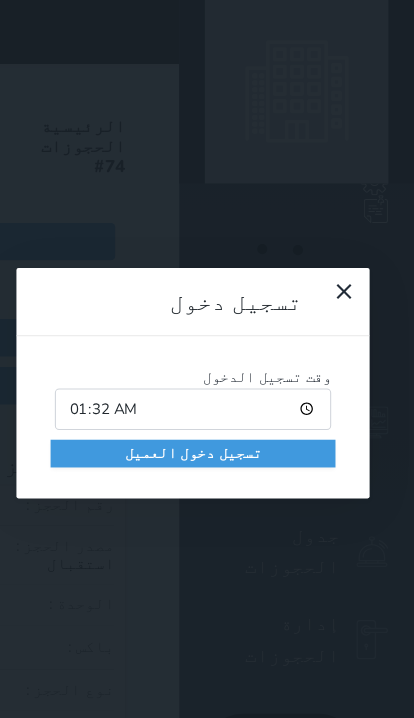 click on "تسجيل دخول العميل" at bounding box center [206, 425] 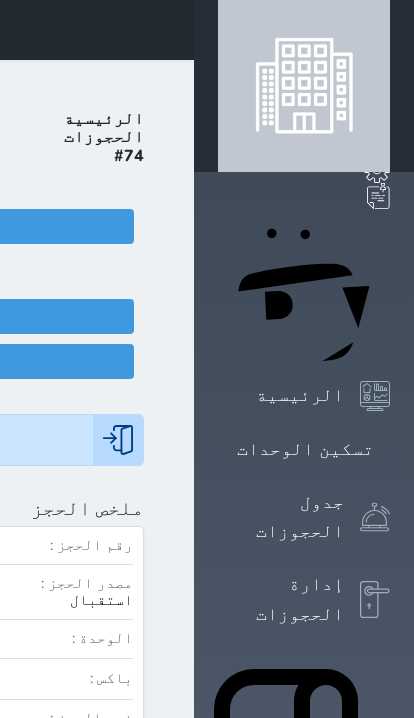 click on "تم تسجيل دخول العميل بتاريخ :   [DATE] [TIME] AM" at bounding box center (-361, 440) 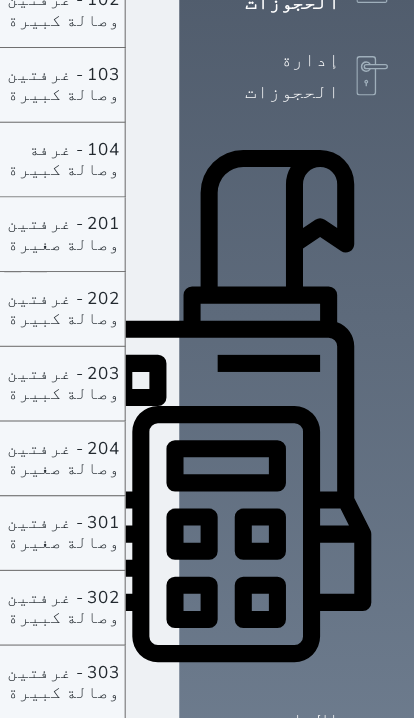 scroll, scrollTop: 538, scrollLeft: 0, axis: vertical 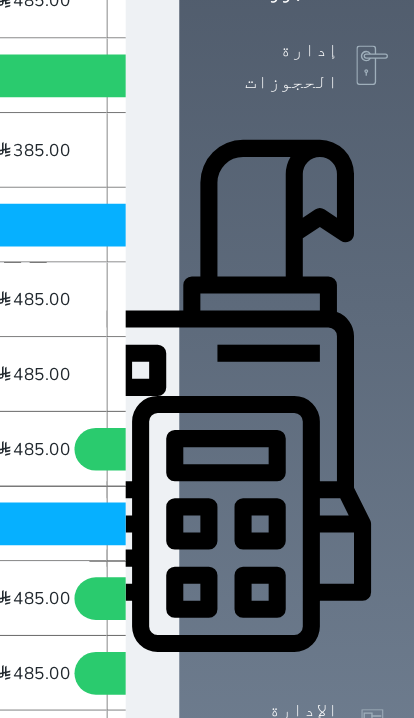 click on "[FIRST] [LAST]
[DAY] - [DATE]" at bounding box center [-117, 491] 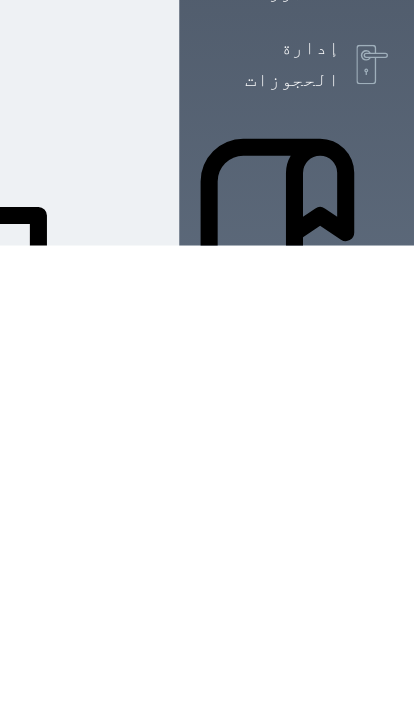 scroll, scrollTop: 50, scrollLeft: 0, axis: vertical 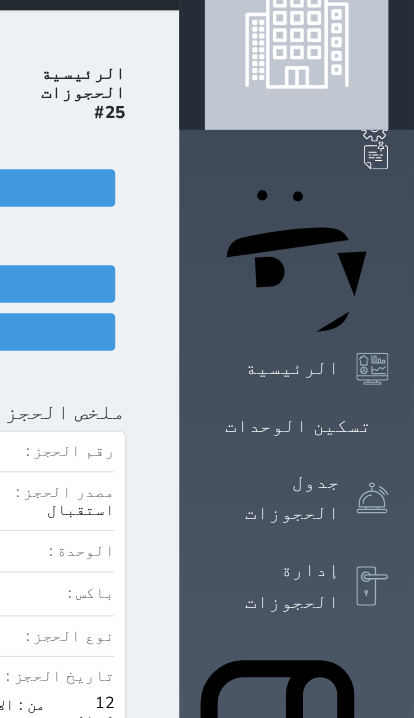 click on "تسجيل دخول" at bounding box center [-96, 311] 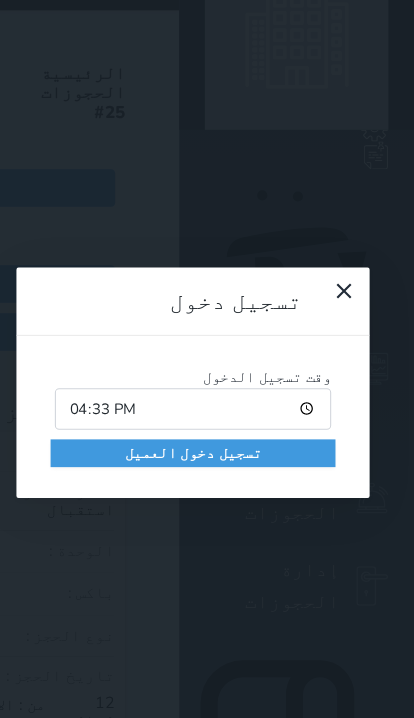 click on "تسجيل دخول العميل" at bounding box center [206, 425] 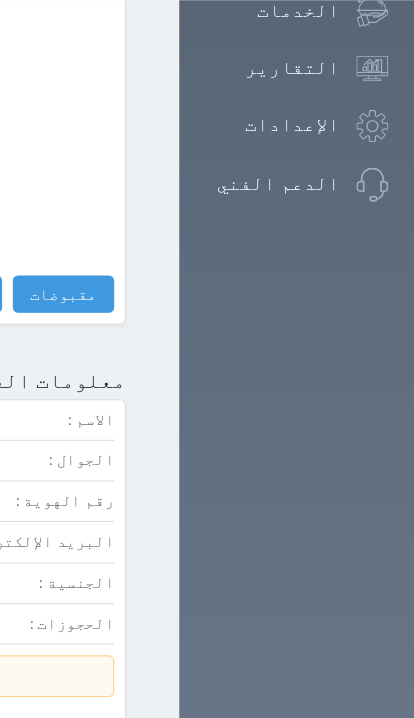 scroll, scrollTop: 1437, scrollLeft: 0, axis: vertical 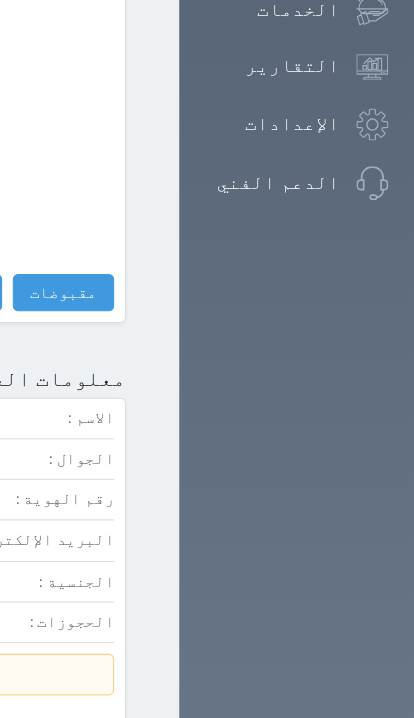 click on "رقم الهوية :" at bounding box center (-31, 468) 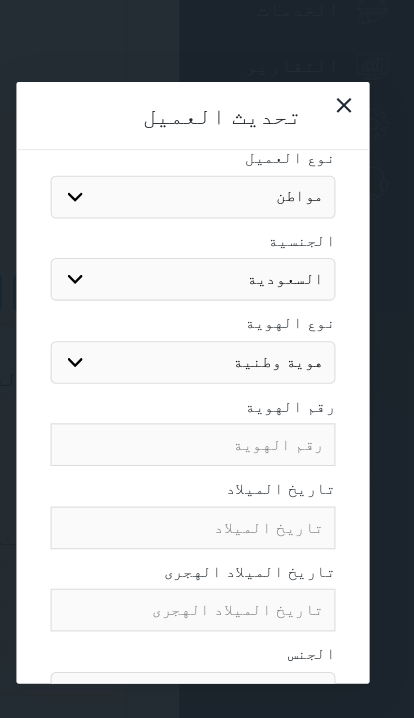 scroll, scrollTop: 401, scrollLeft: 0, axis: vertical 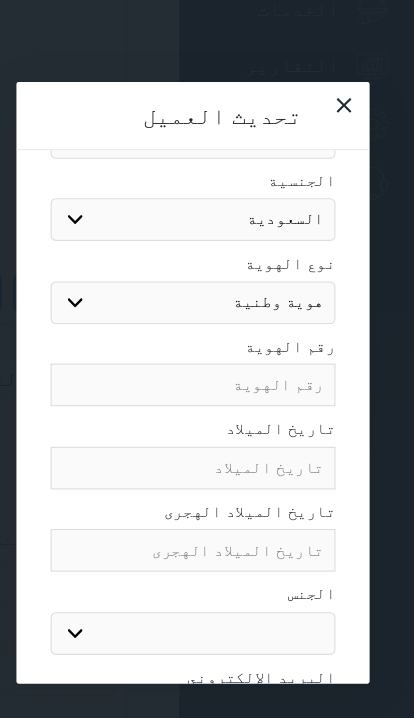 click at bounding box center [206, 361] 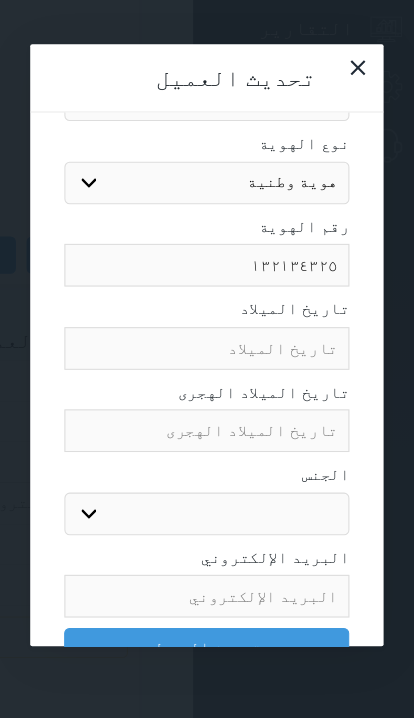 scroll, scrollTop: 477, scrollLeft: 0, axis: vertical 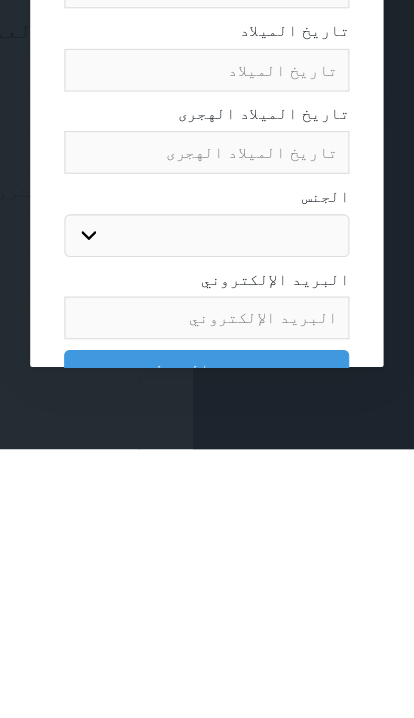click on "تحديث العميل" at bounding box center [206, 642] 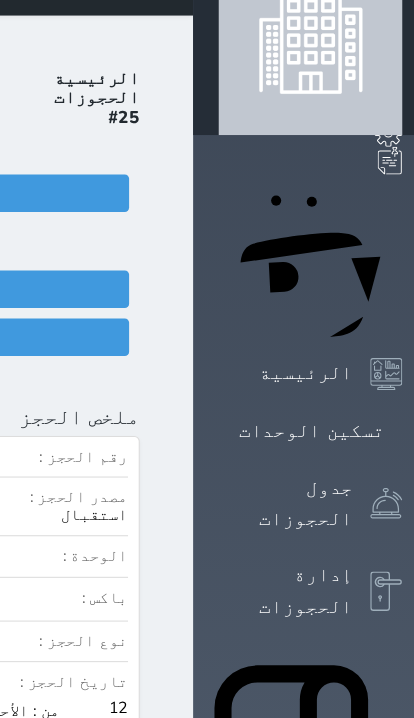 scroll, scrollTop: 24, scrollLeft: 0, axis: vertical 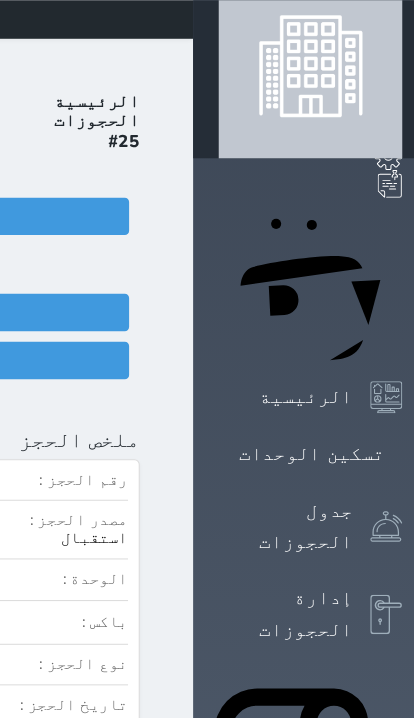 click on "تسجيل دخول" at bounding box center (-96, 337) 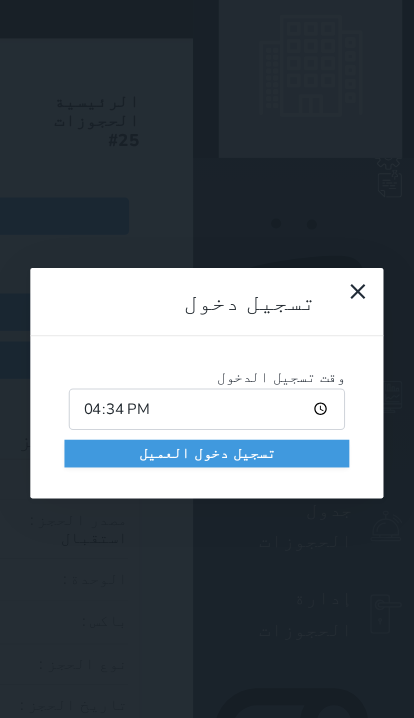 click on "تسجيل دخول العميل" at bounding box center (206, 425) 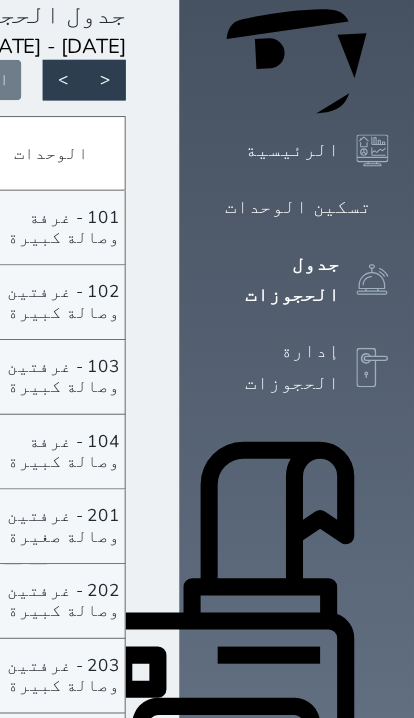 scroll, scrollTop: 254, scrollLeft: 0, axis: vertical 